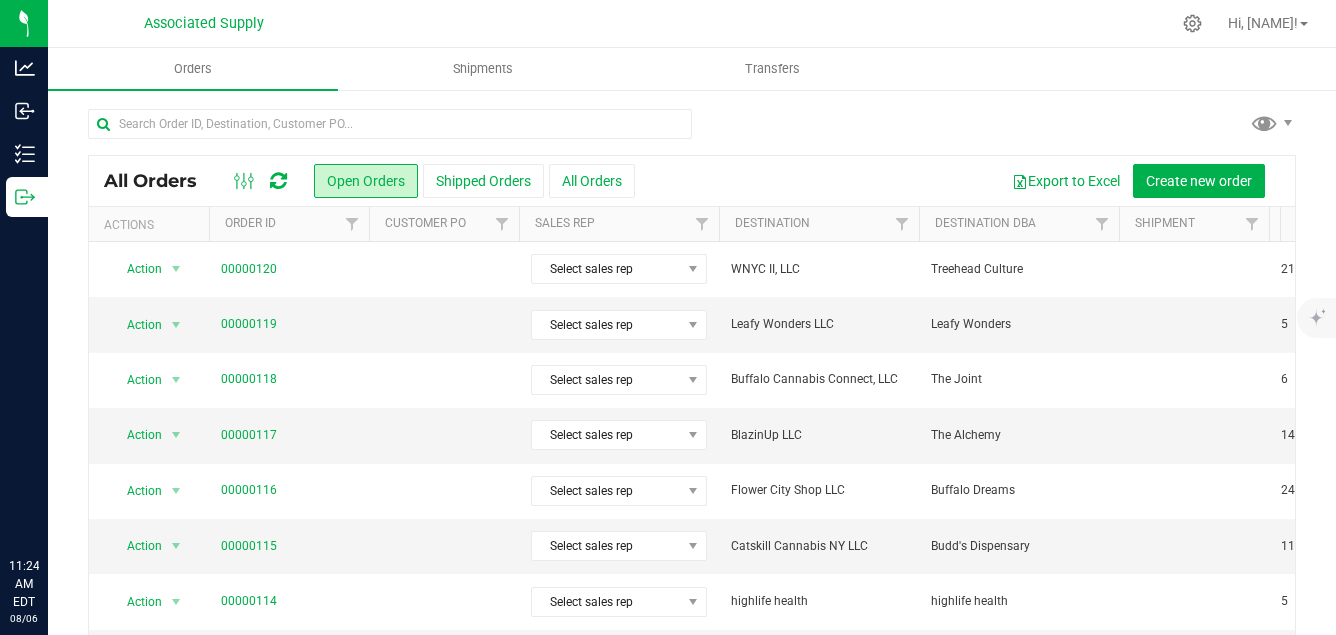 scroll, scrollTop: 0, scrollLeft: 0, axis: both 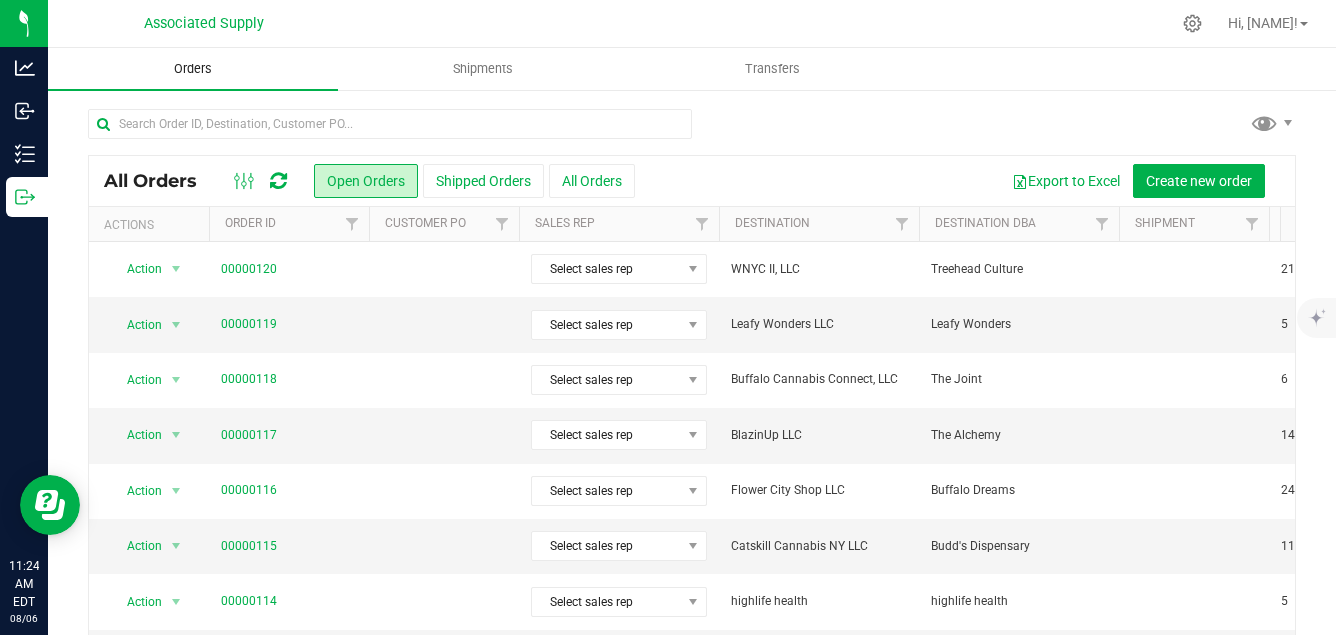 click on "Orders" at bounding box center [193, 69] 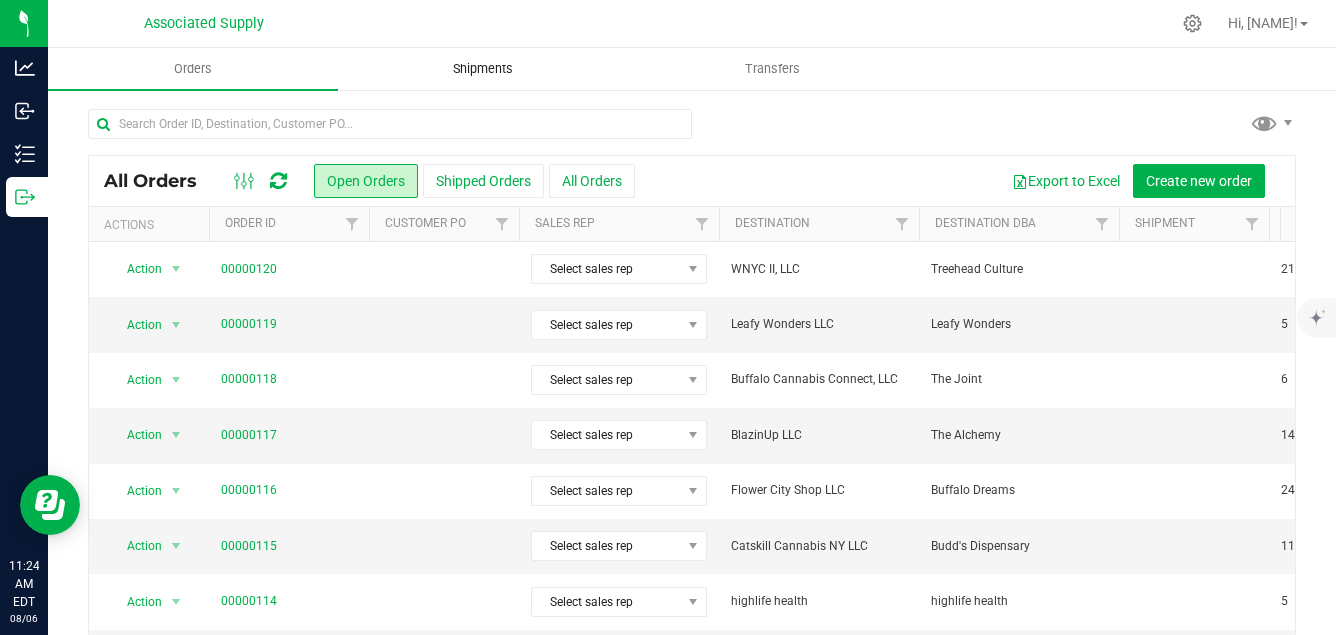 click on "Shipments" at bounding box center (483, 69) 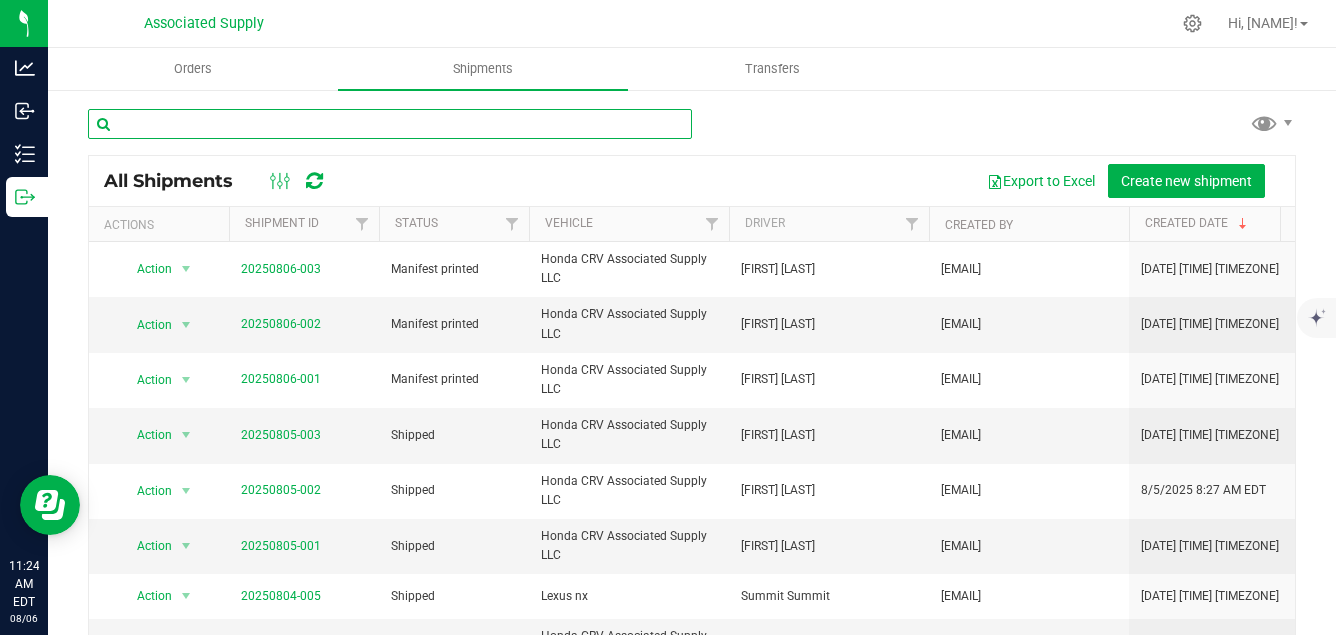 click at bounding box center (390, 124) 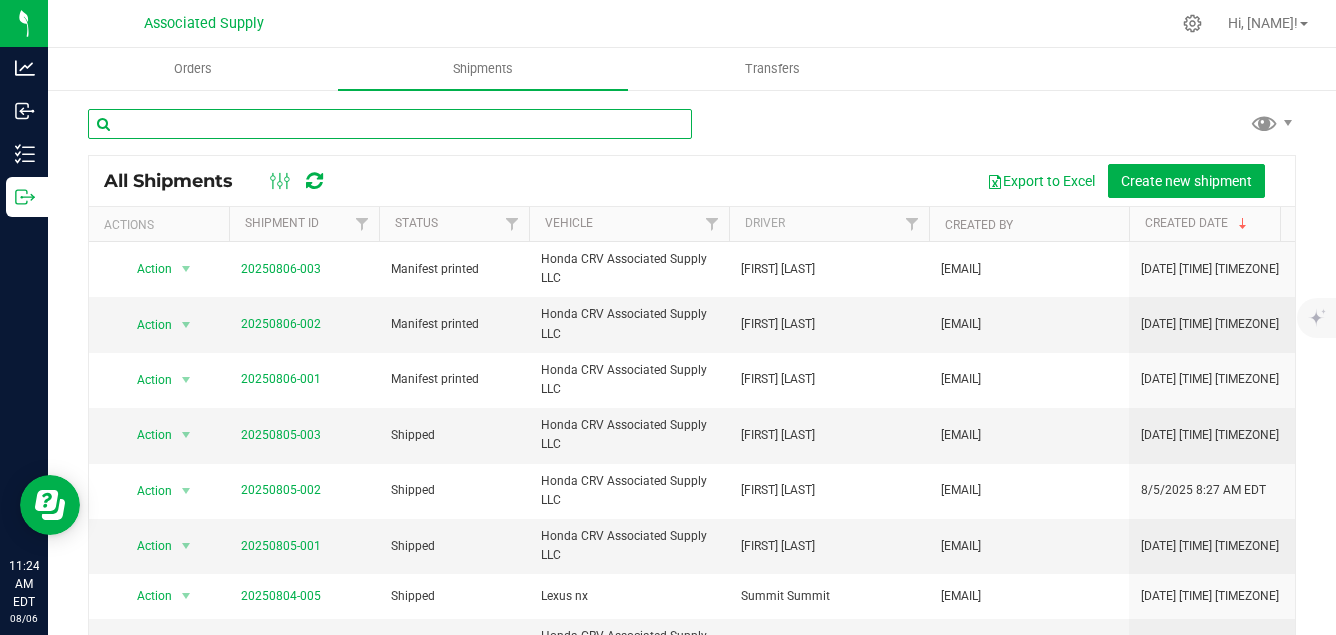 paste on "20250728-008" 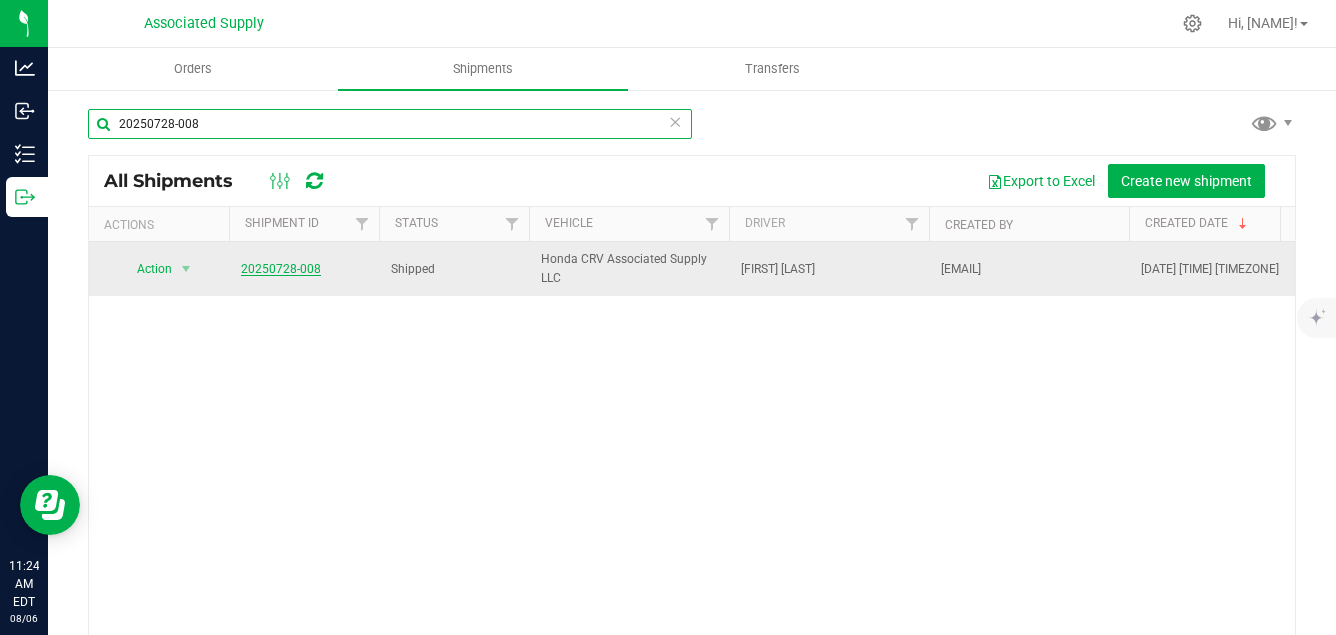type on "20250728-008" 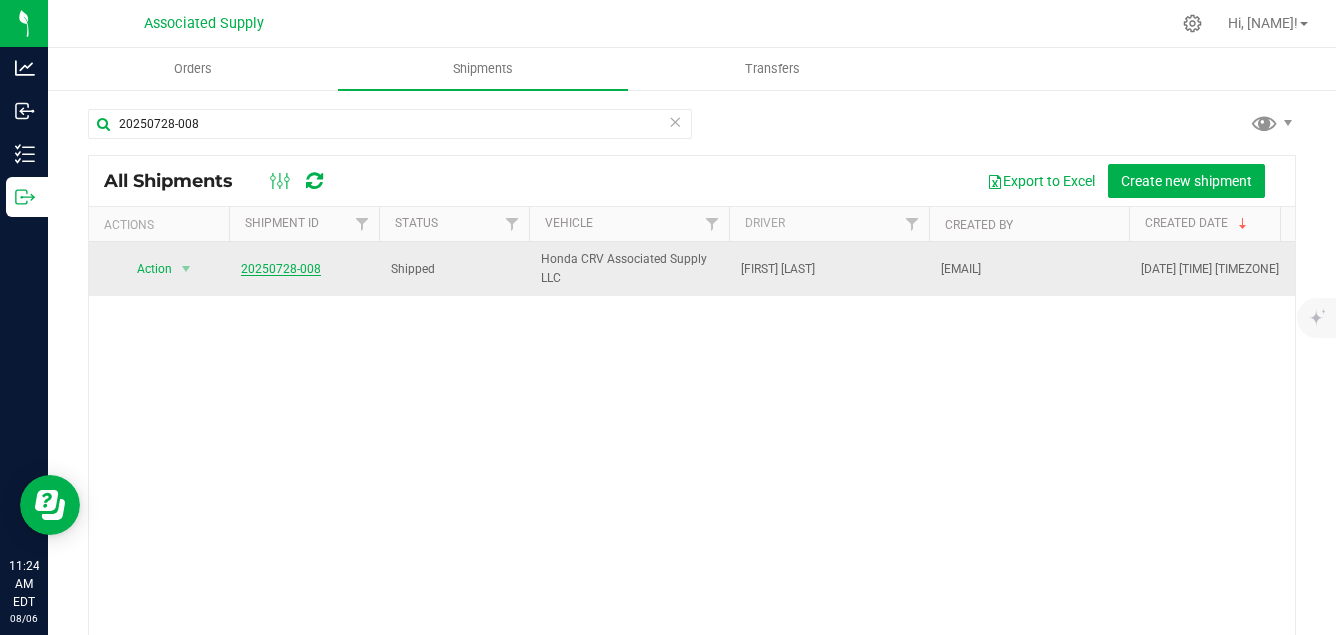 click on "20250728-008" at bounding box center (281, 269) 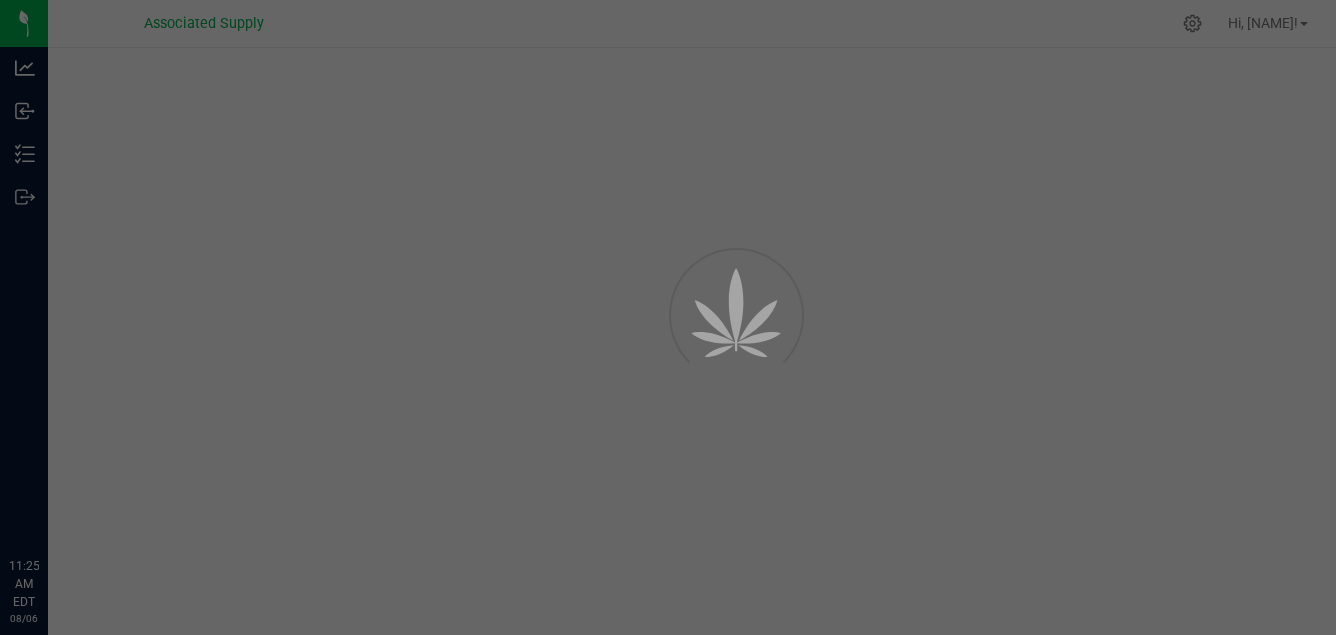 scroll, scrollTop: 0, scrollLeft: 0, axis: both 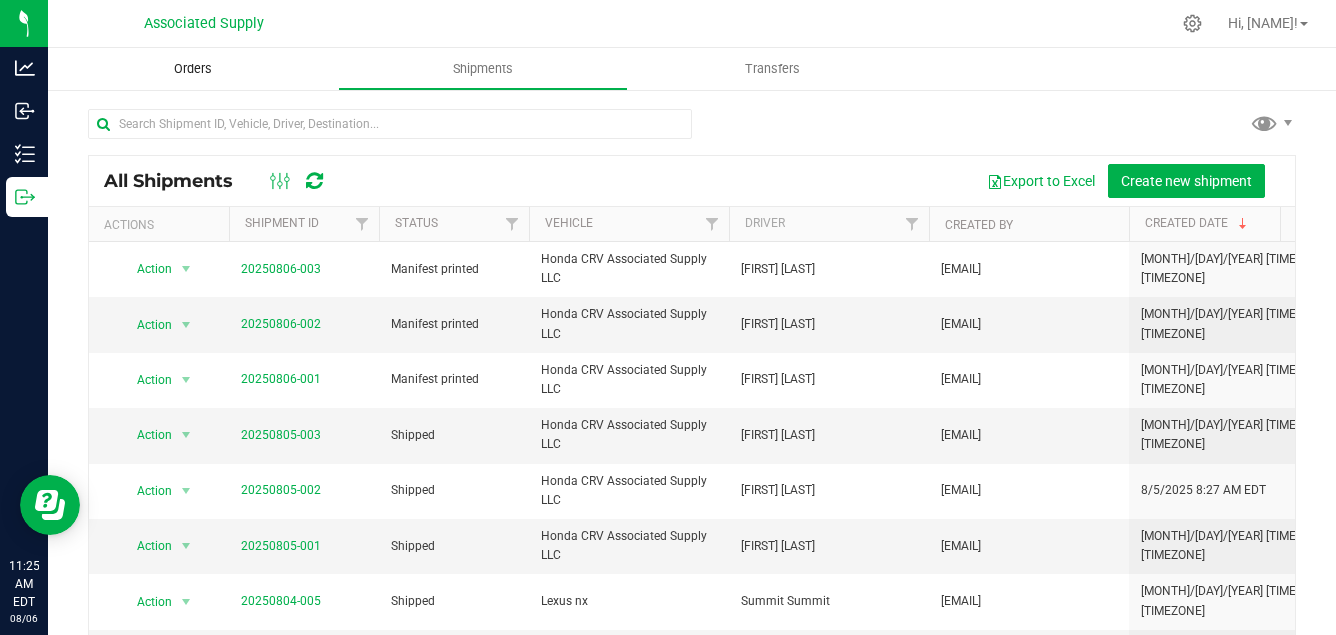 click on "Orders" at bounding box center (193, 69) 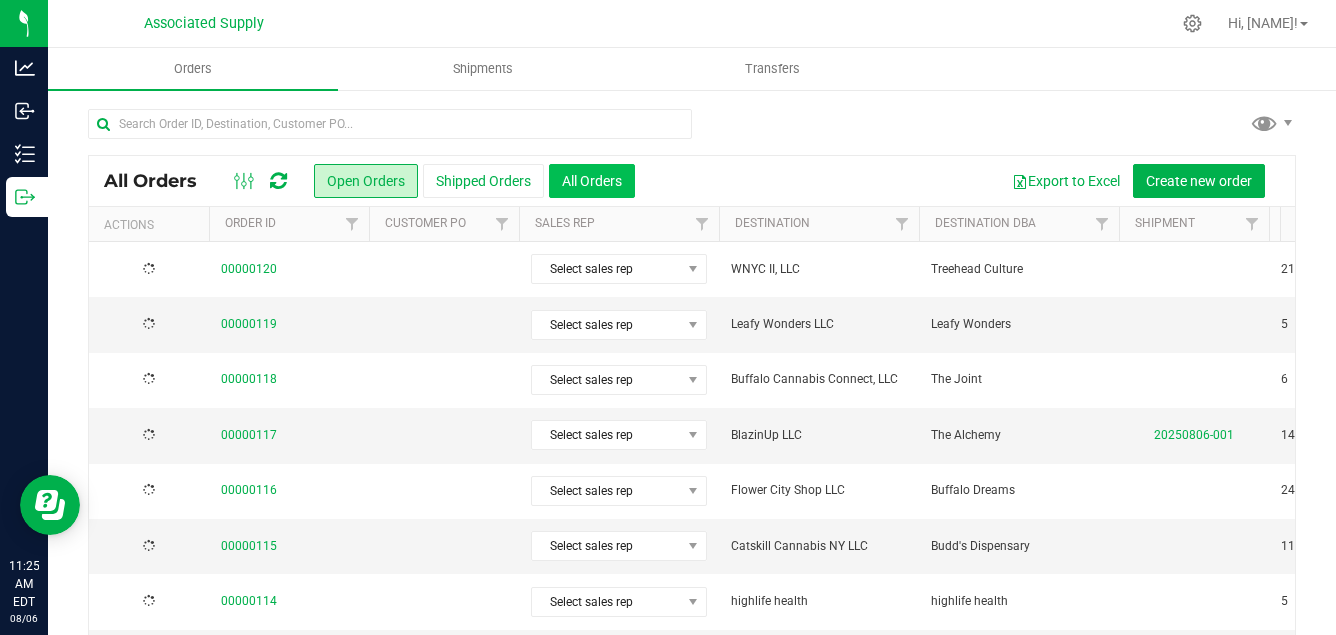click on "All Orders" at bounding box center (592, 181) 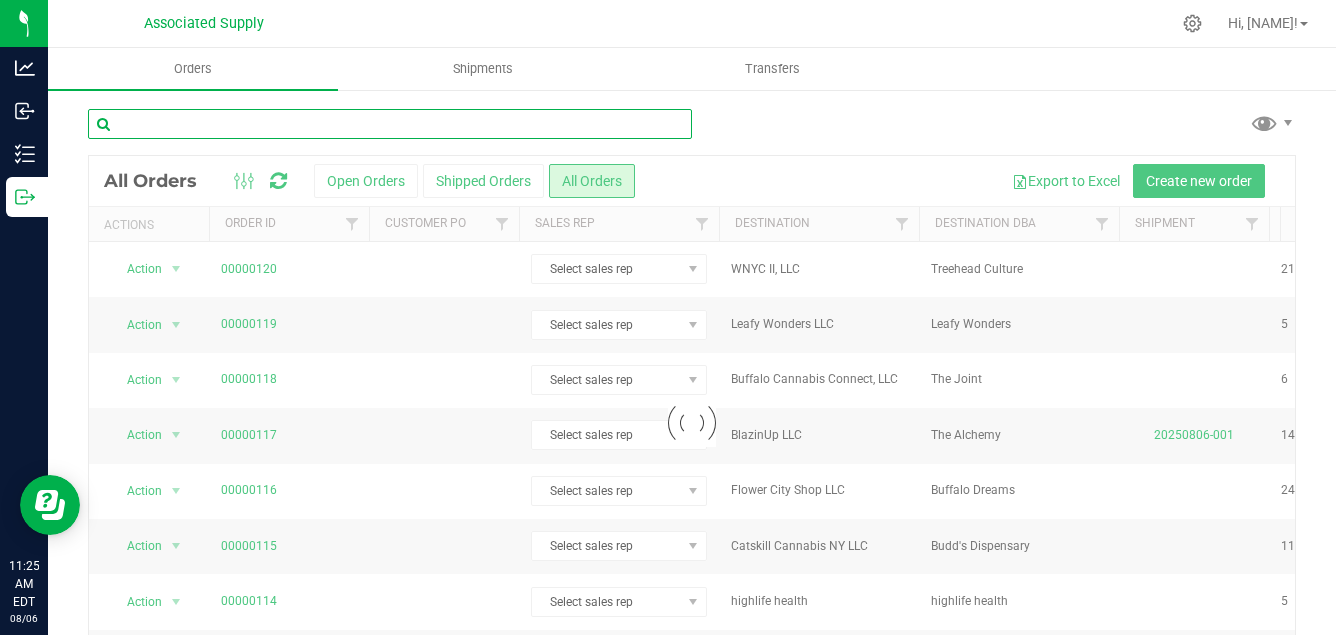 click at bounding box center [390, 124] 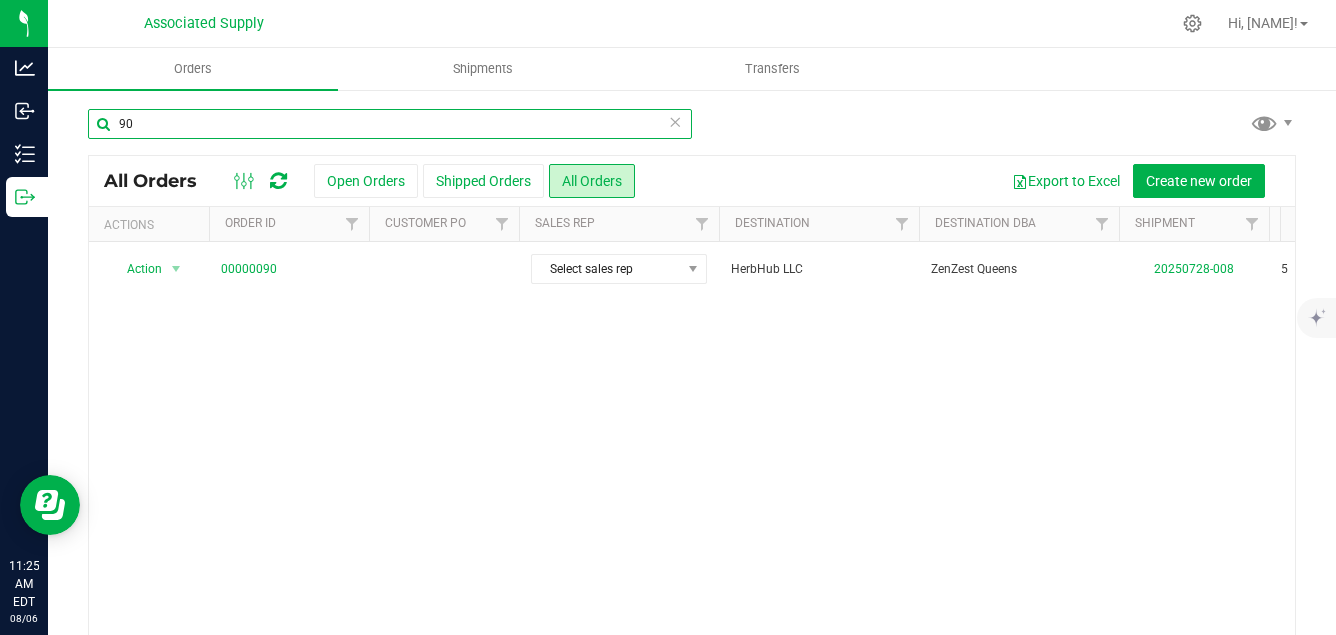 click on "90" at bounding box center [390, 124] 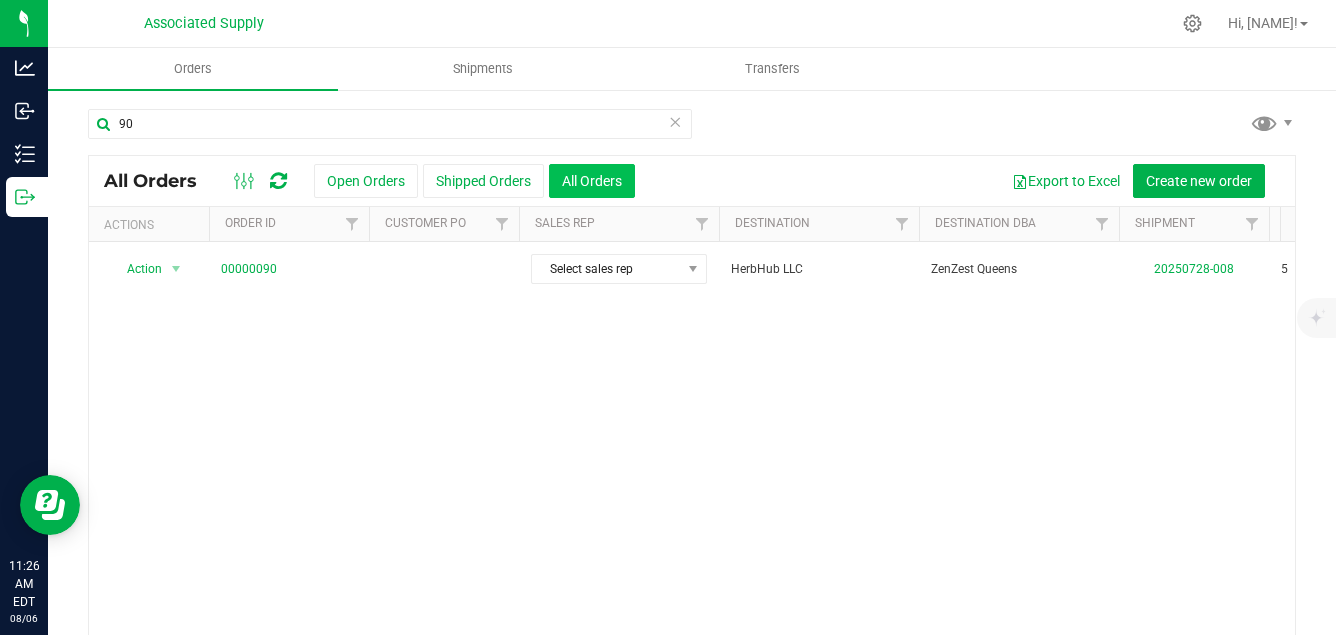 click on "All Orders" at bounding box center (592, 181) 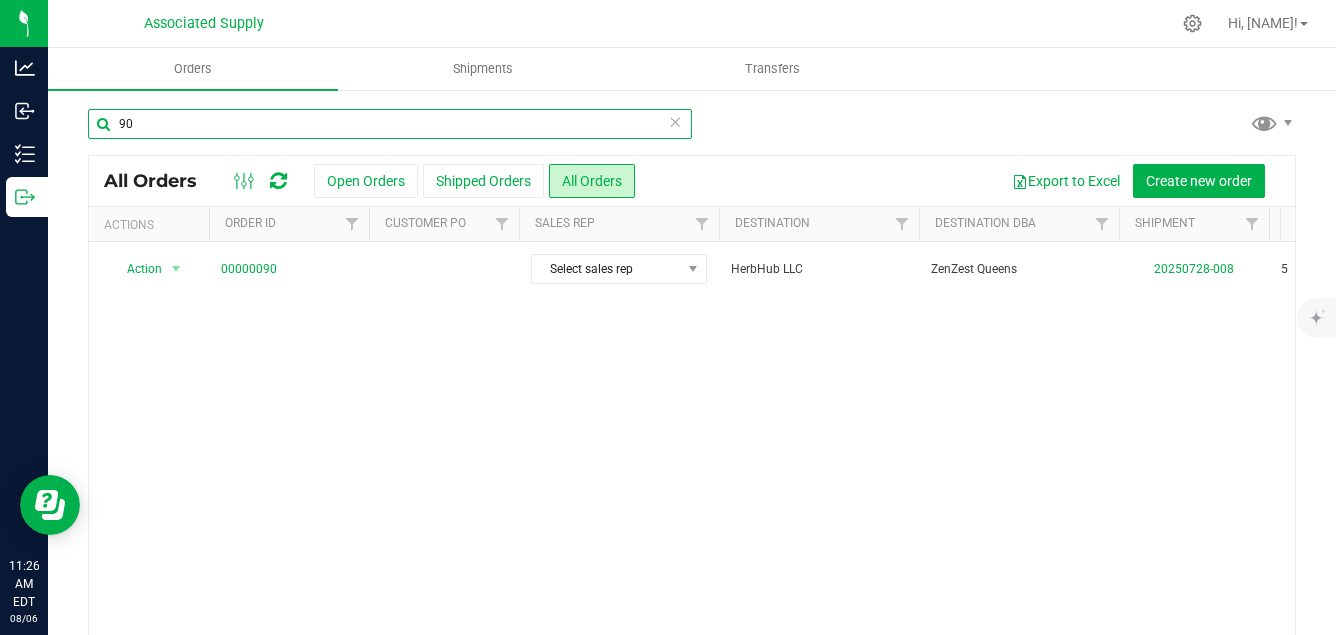 click on "90" at bounding box center (390, 124) 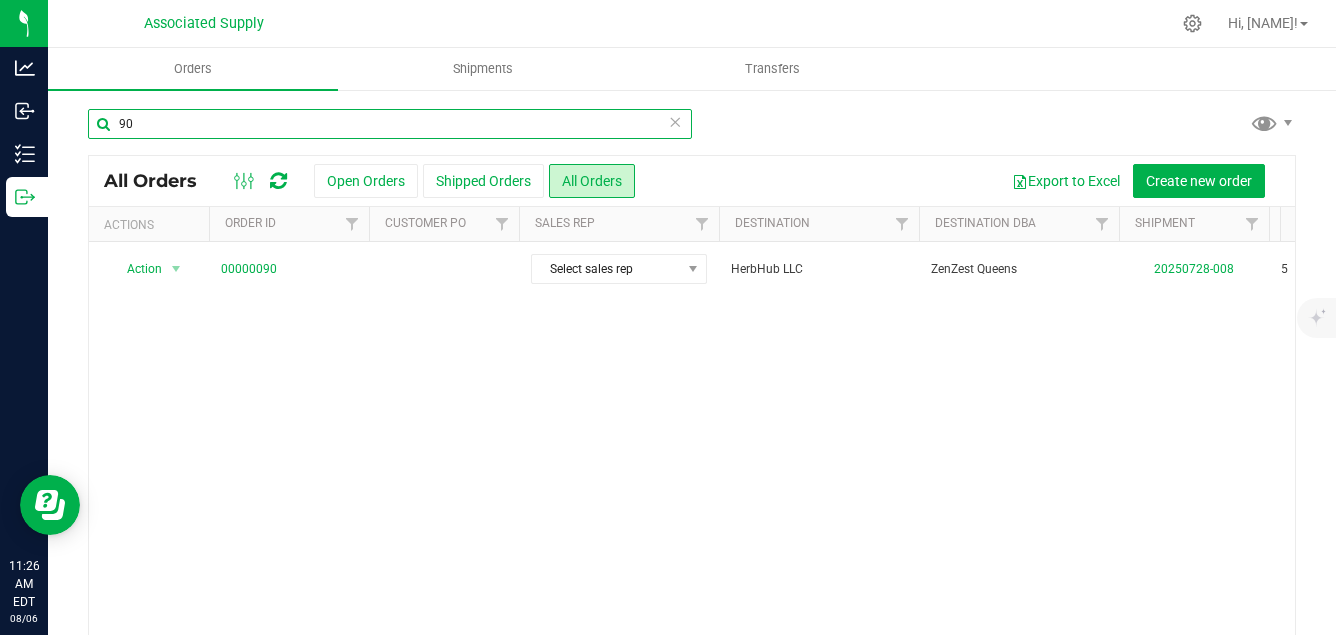 type on "9" 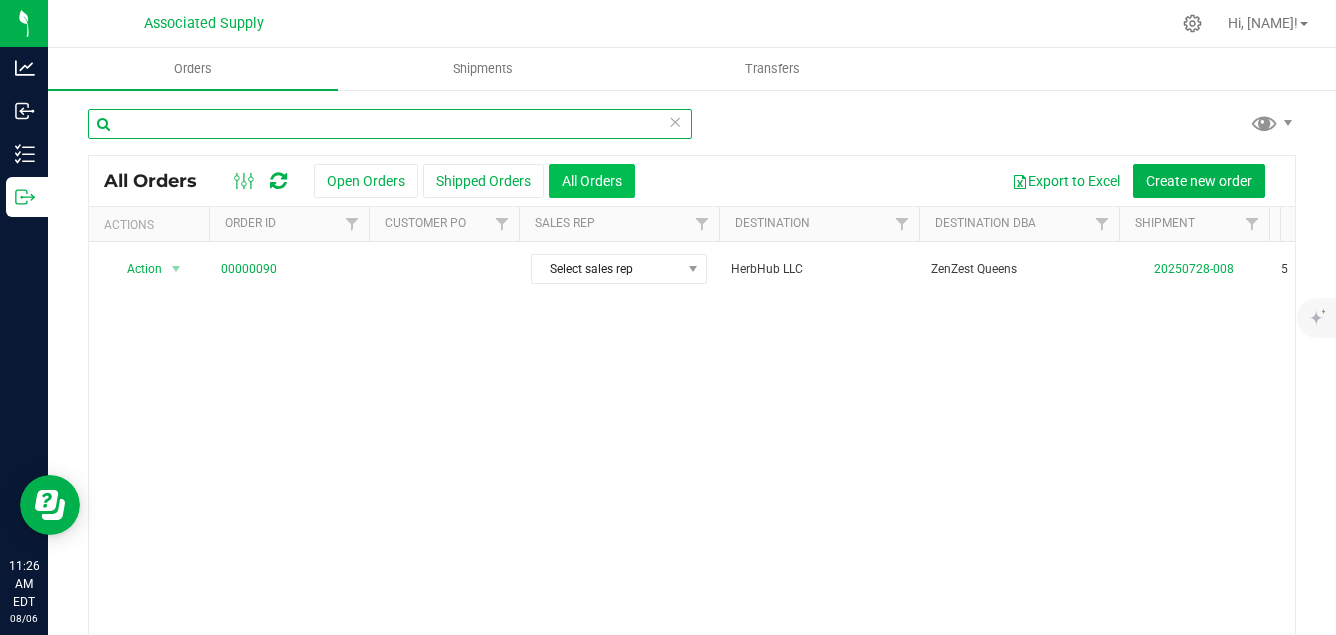 type 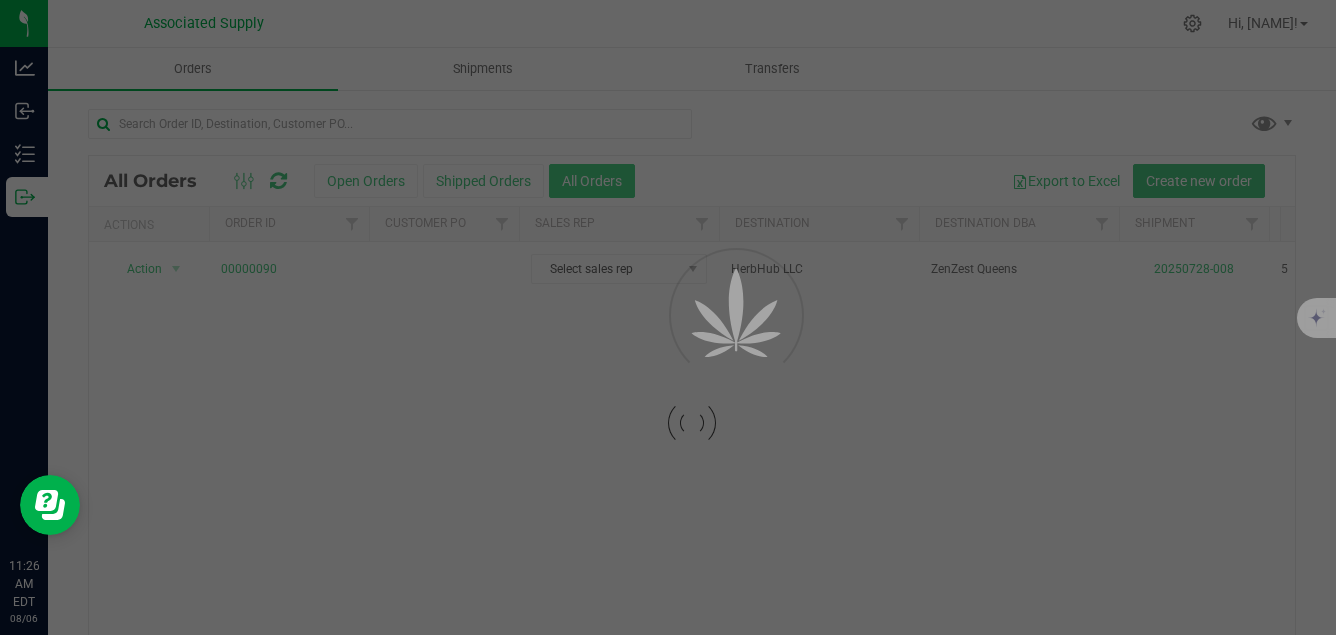 click at bounding box center [668, 317] 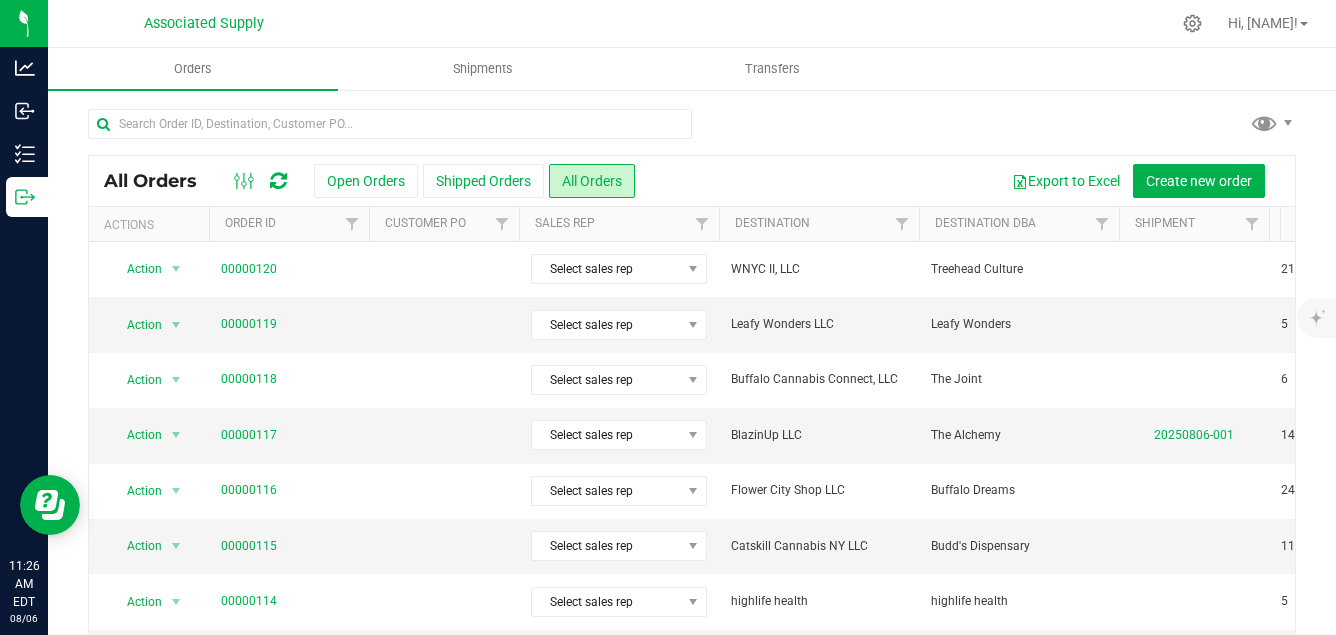 scroll, scrollTop: 0, scrollLeft: 88, axis: horizontal 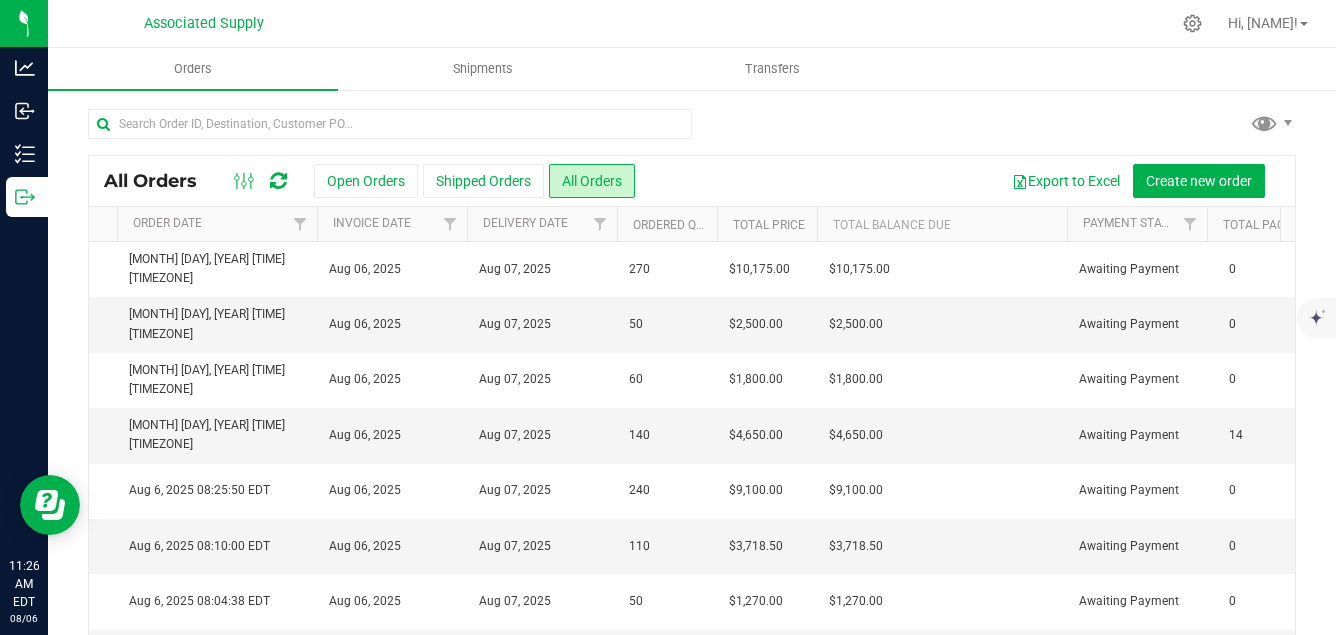 click on "Total Balance Due" at bounding box center (942, 224) 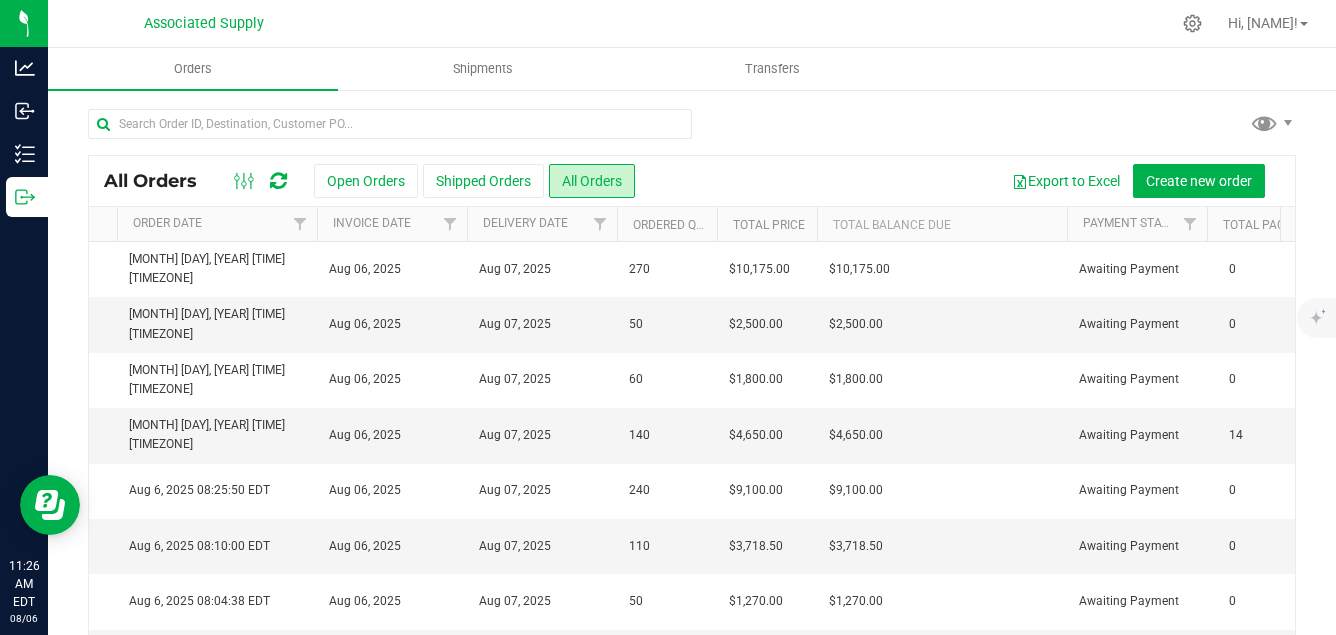click on "Total Balance Due" at bounding box center (942, 224) 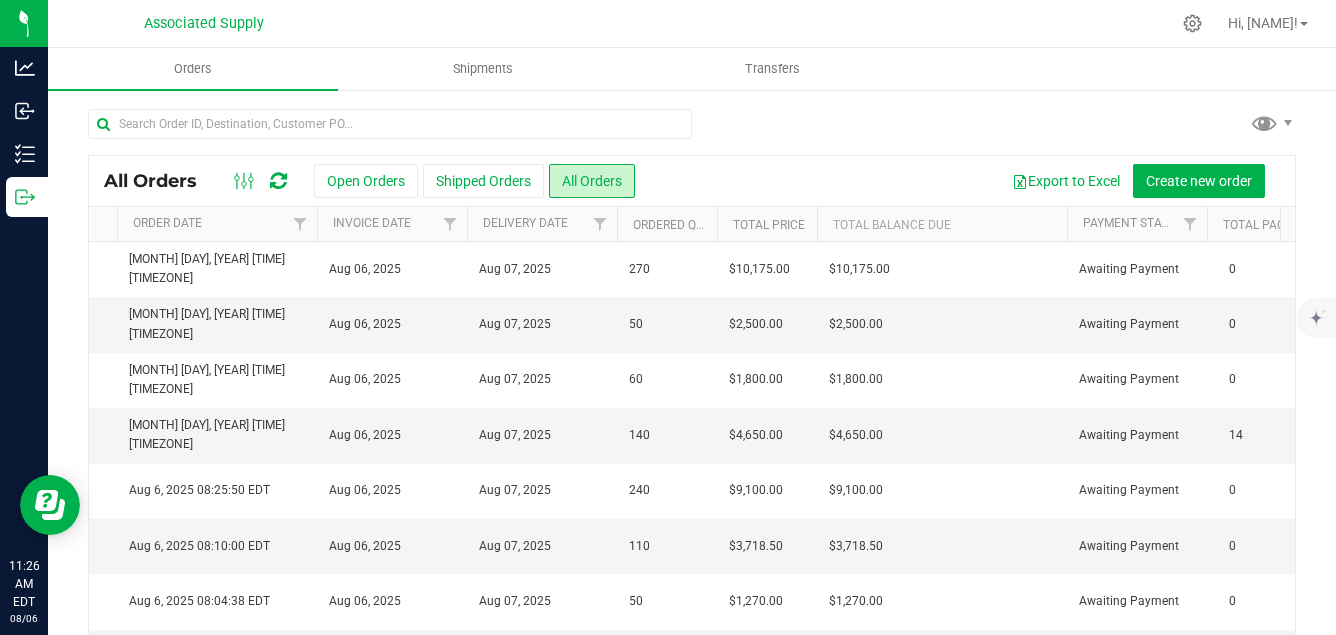 click on "Total Balance Due" at bounding box center (942, 224) 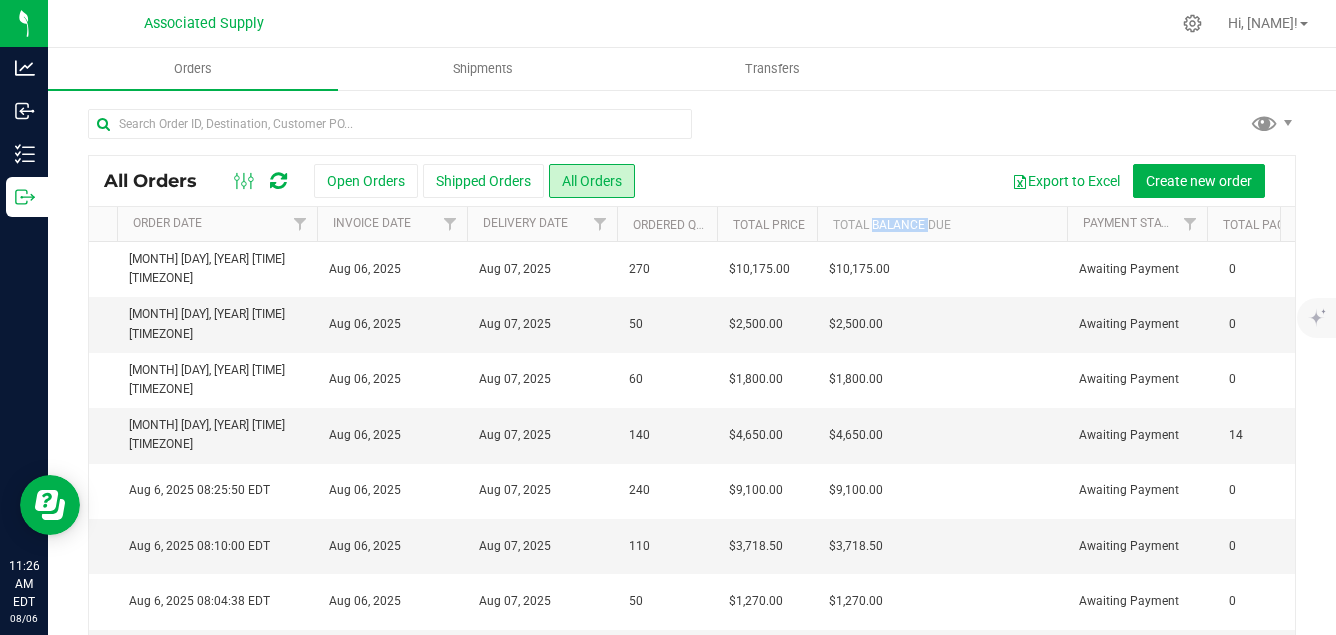 click on "Total Balance Due" at bounding box center (942, 224) 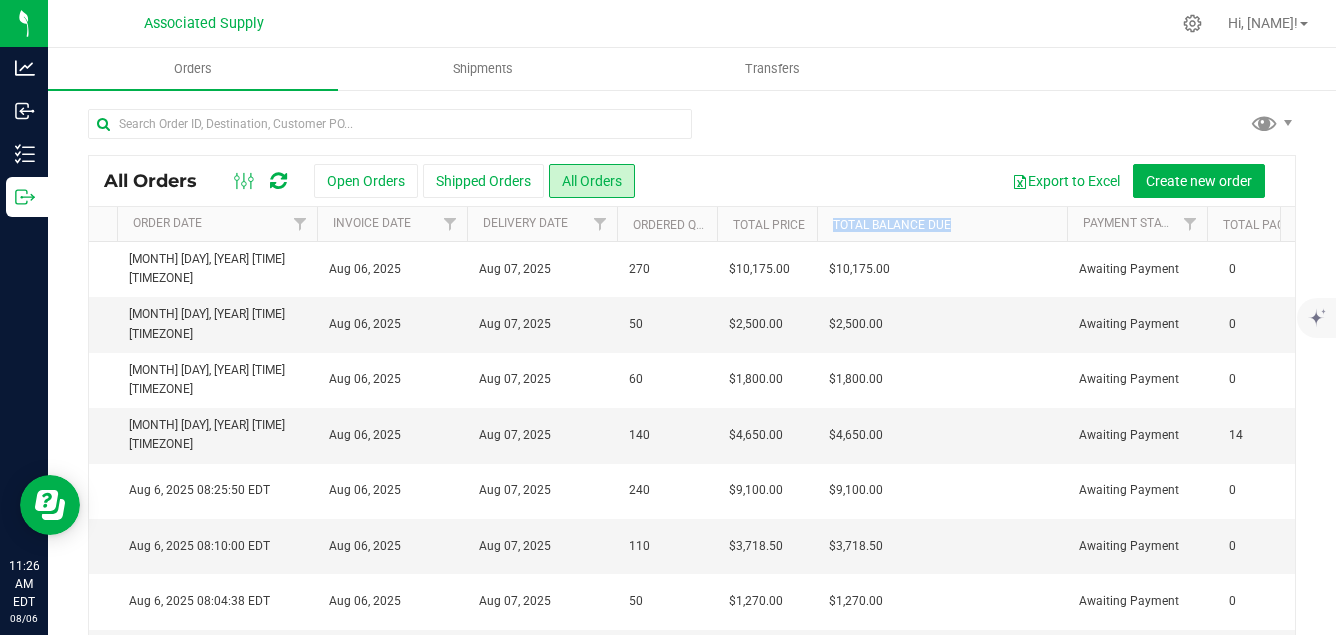 click on "Total Balance Due" at bounding box center [942, 224] 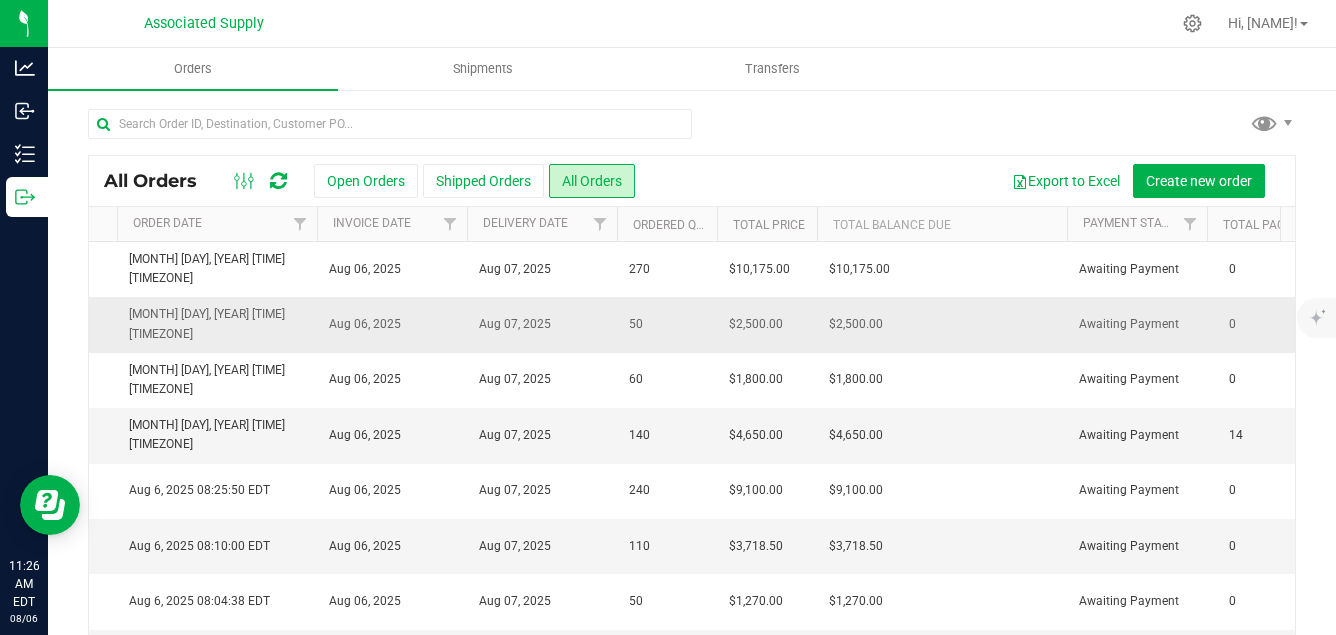 drag, startPoint x: 885, startPoint y: 230, endPoint x: 967, endPoint y: 319, distance: 121.016525 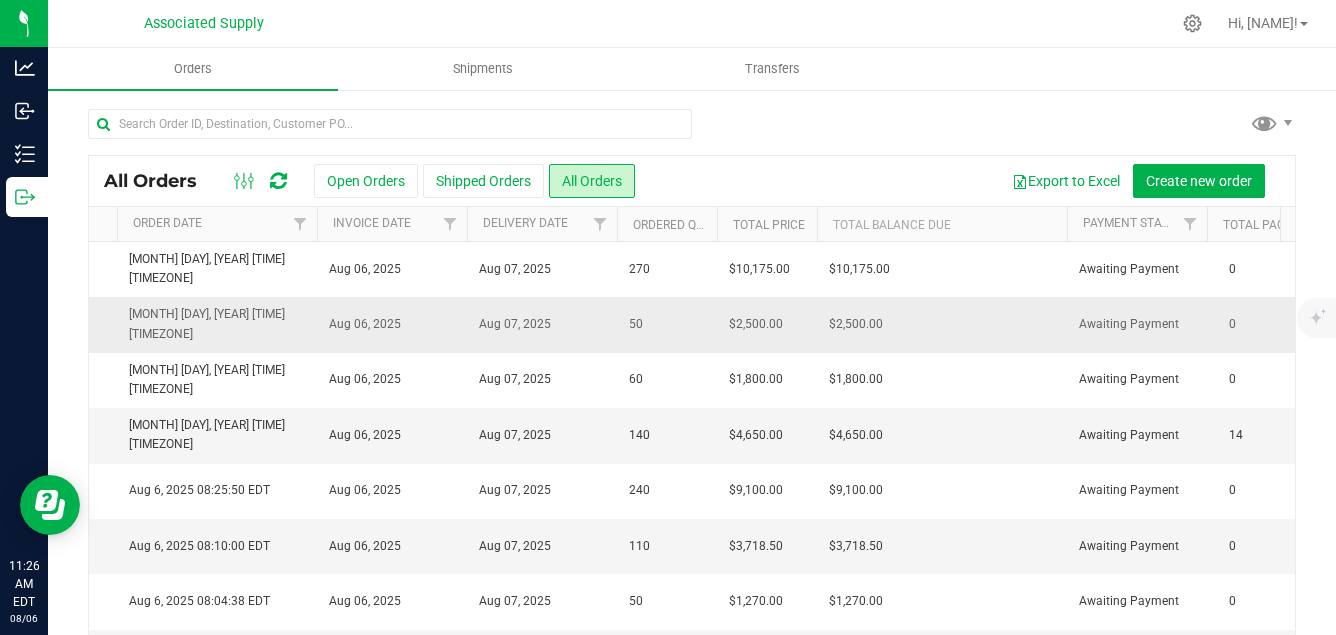 click on "$2,500.00" at bounding box center (942, 324) 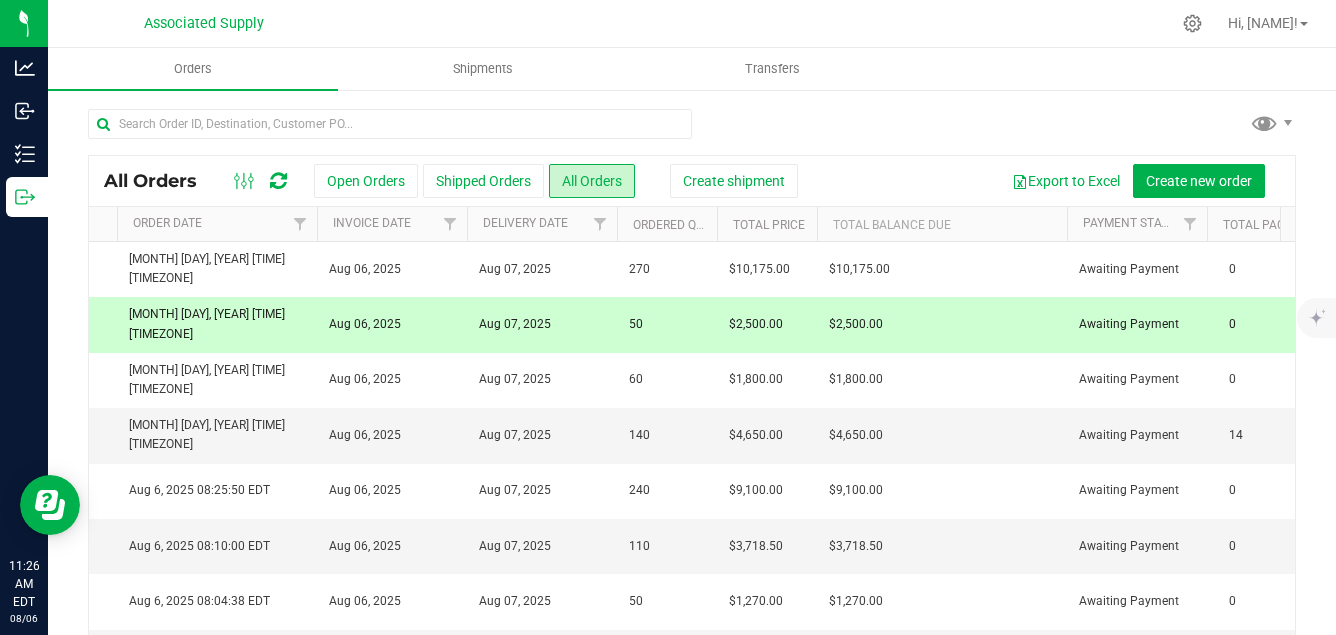 click on "Total Balance Due" at bounding box center (942, 224) 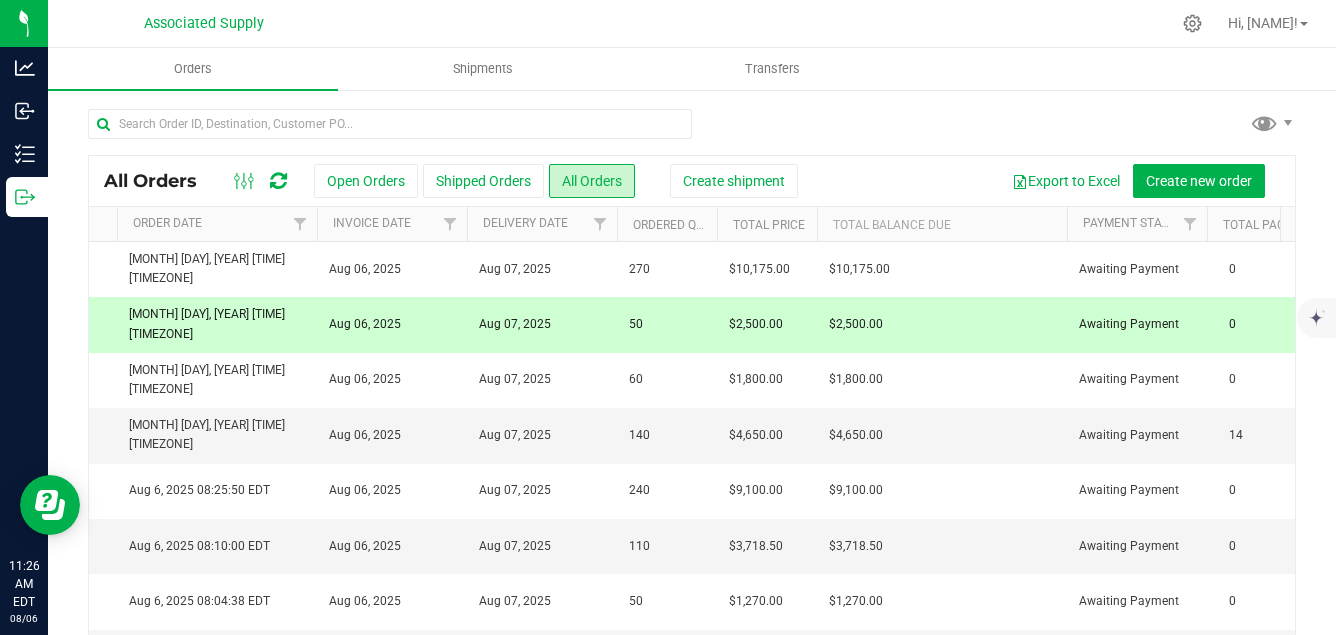 click on "Total Balance Due" at bounding box center [942, 224] 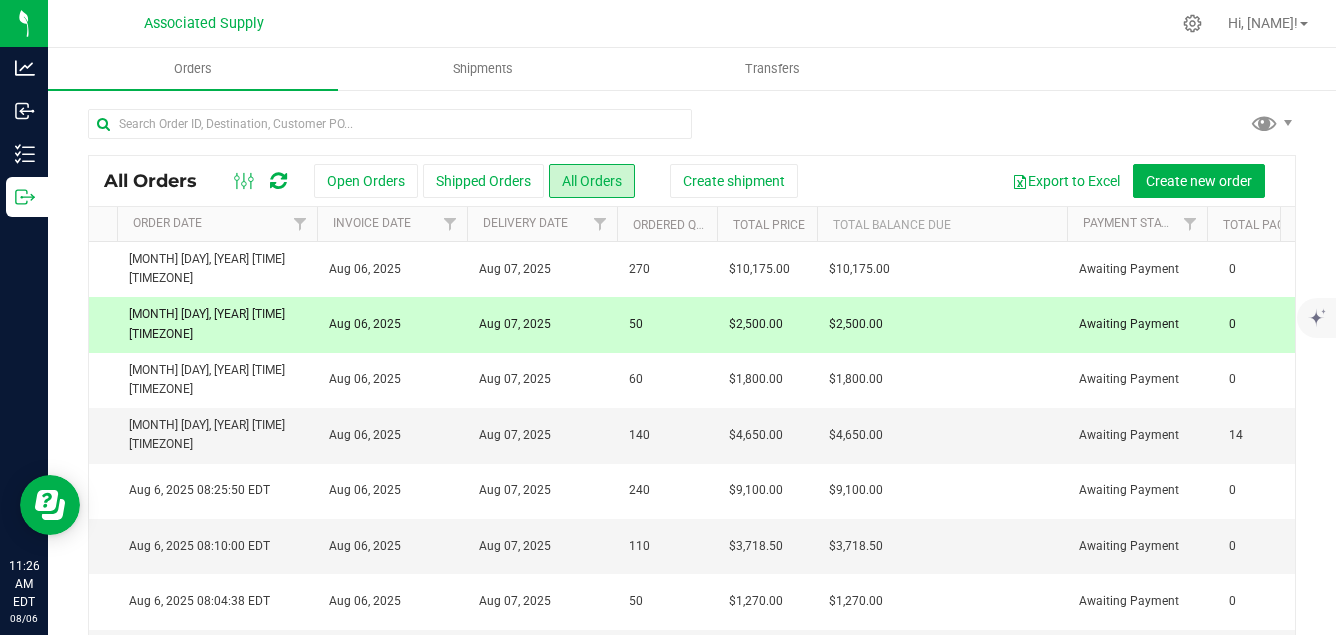 click on "$2,500.00" at bounding box center [942, 324] 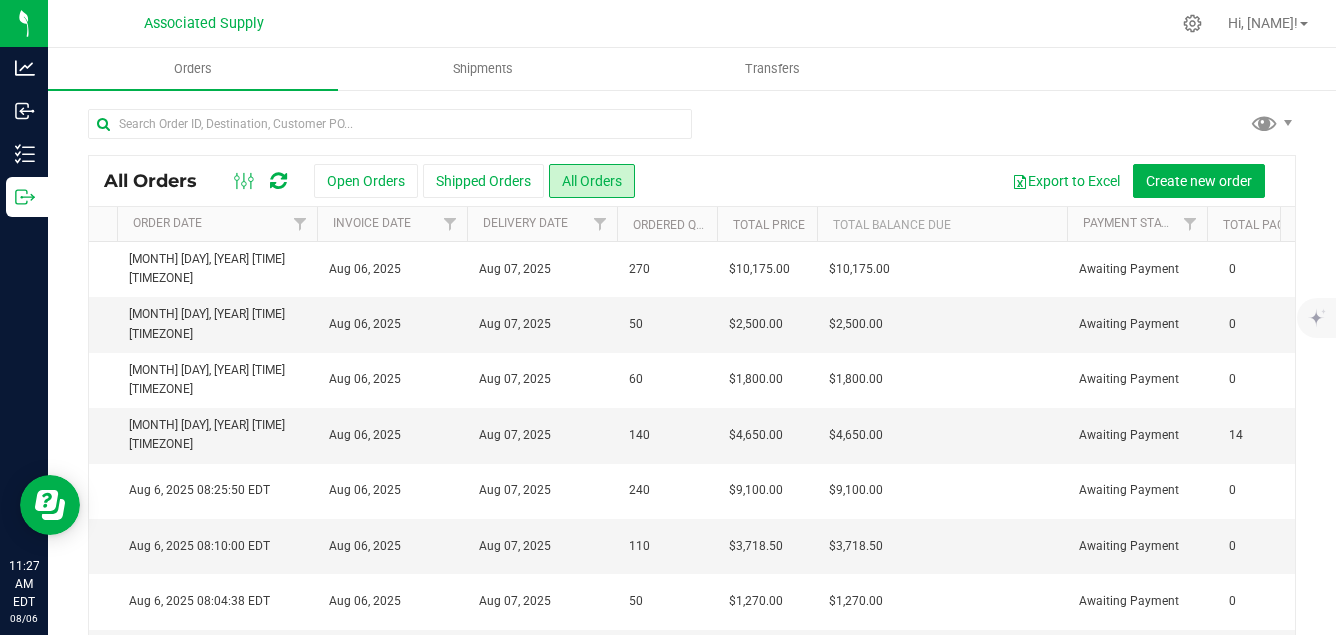 click on "Total Balance Due" at bounding box center [942, 224] 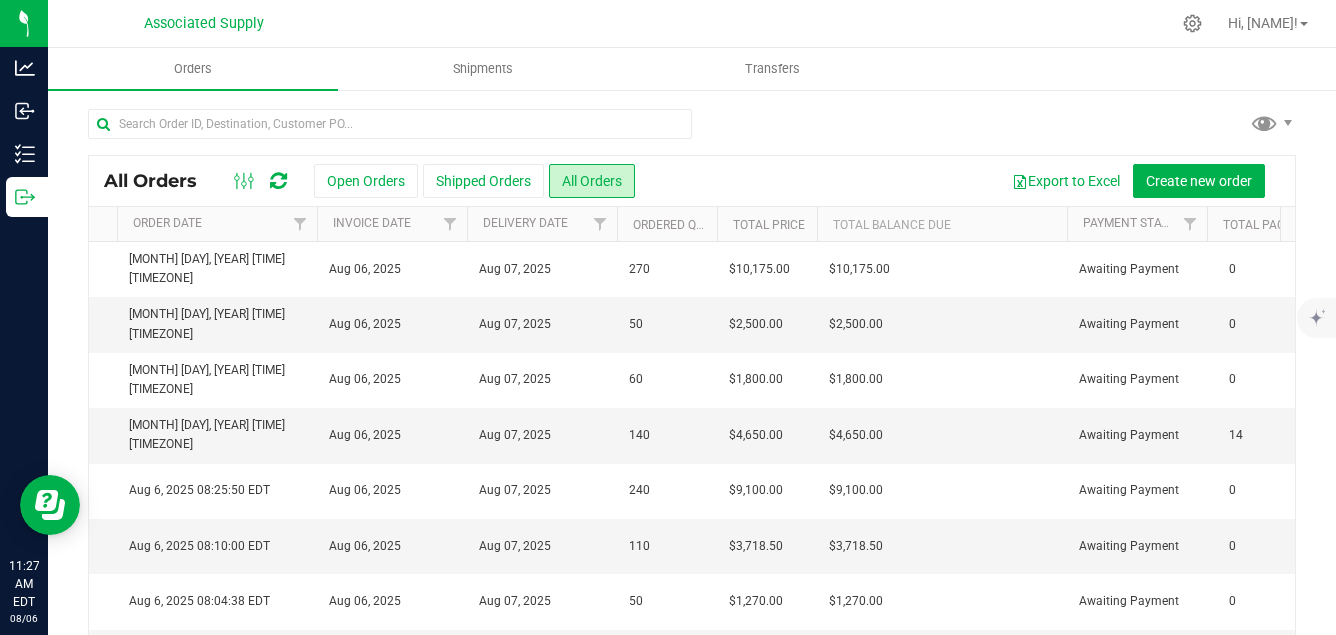 click on "Total Balance Due" at bounding box center (942, 224) 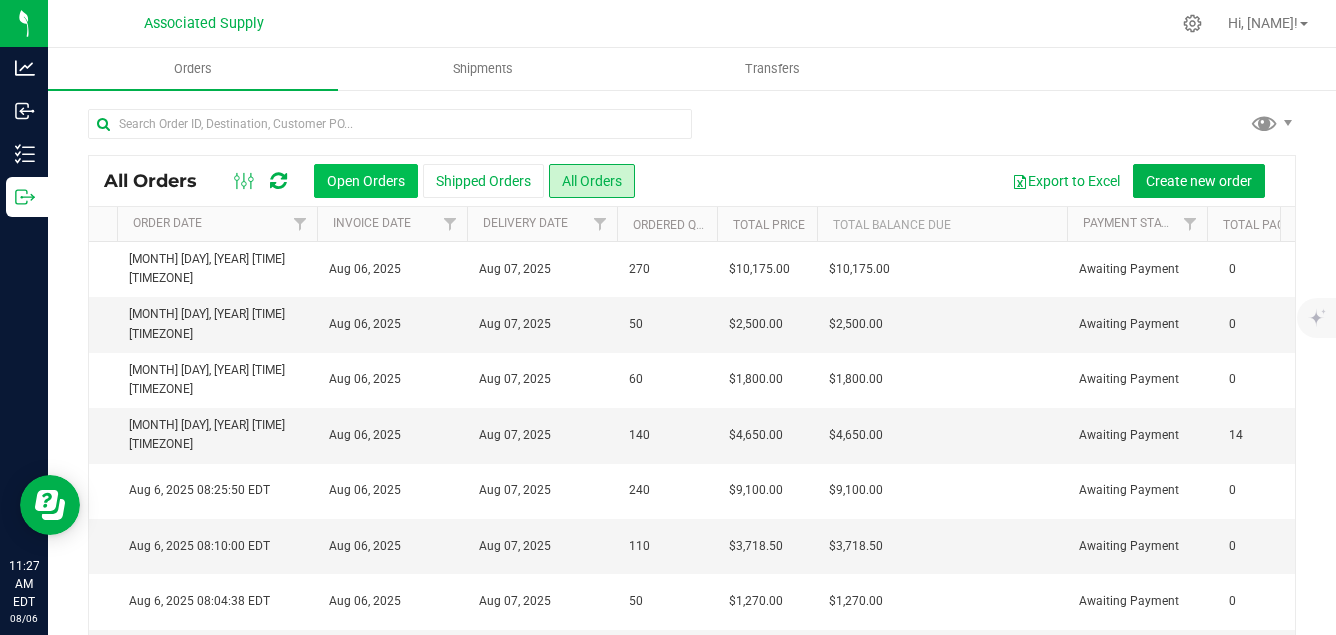 click on "Open Orders" at bounding box center (366, 181) 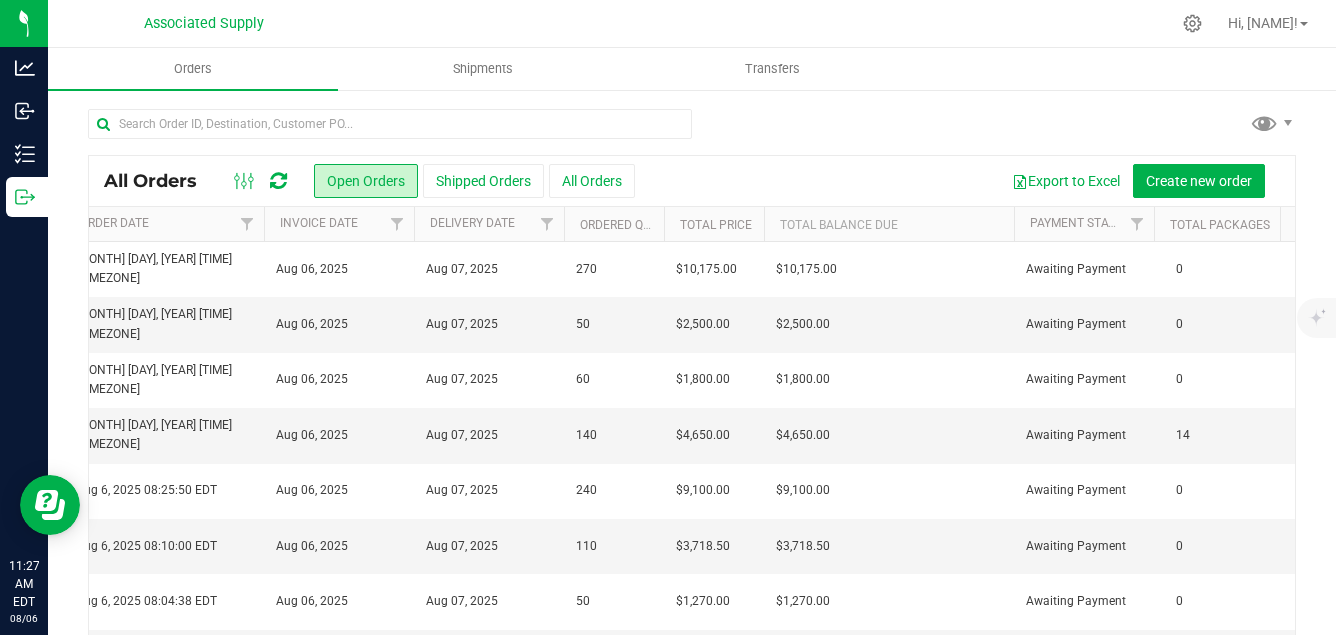 click on "Total Balance Due" at bounding box center (889, 224) 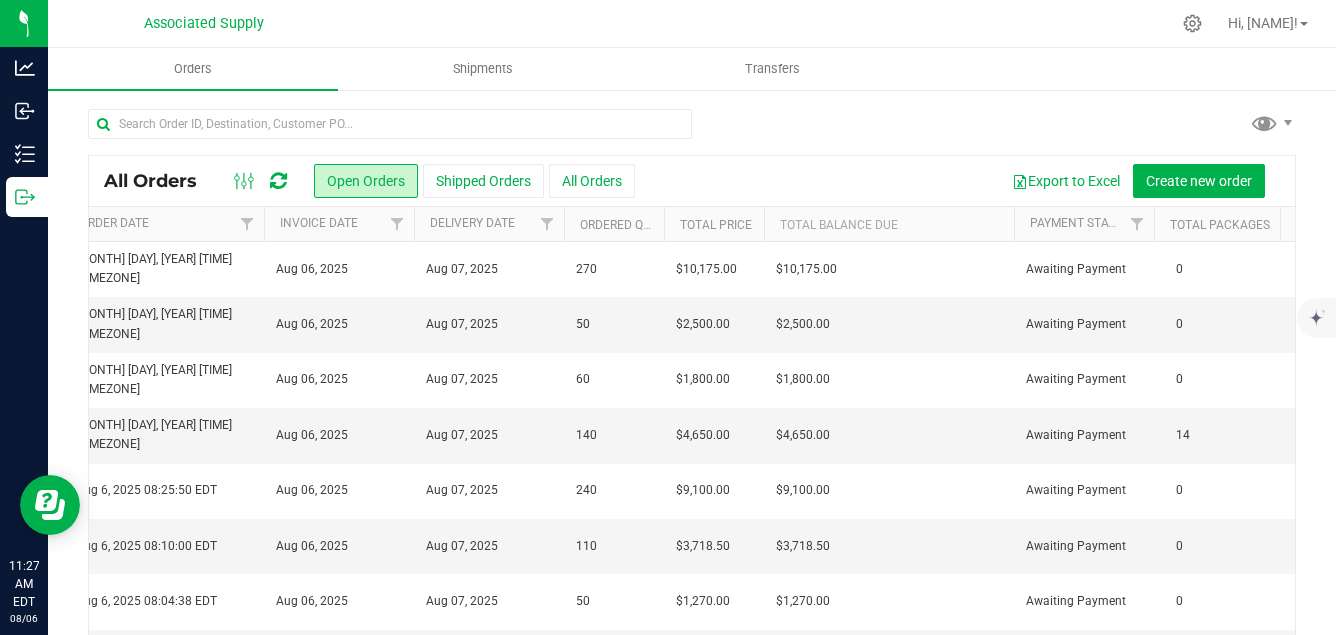 click on "Total Balance Due" at bounding box center [889, 224] 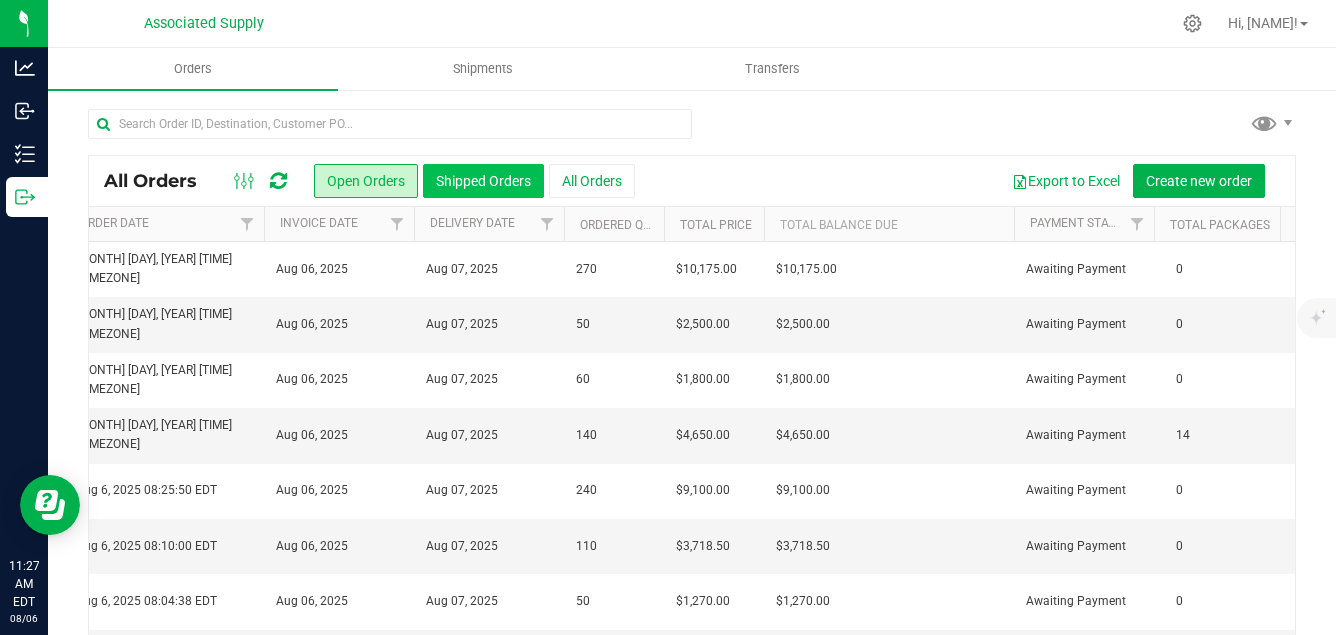 click on "Shipped Orders" at bounding box center (483, 181) 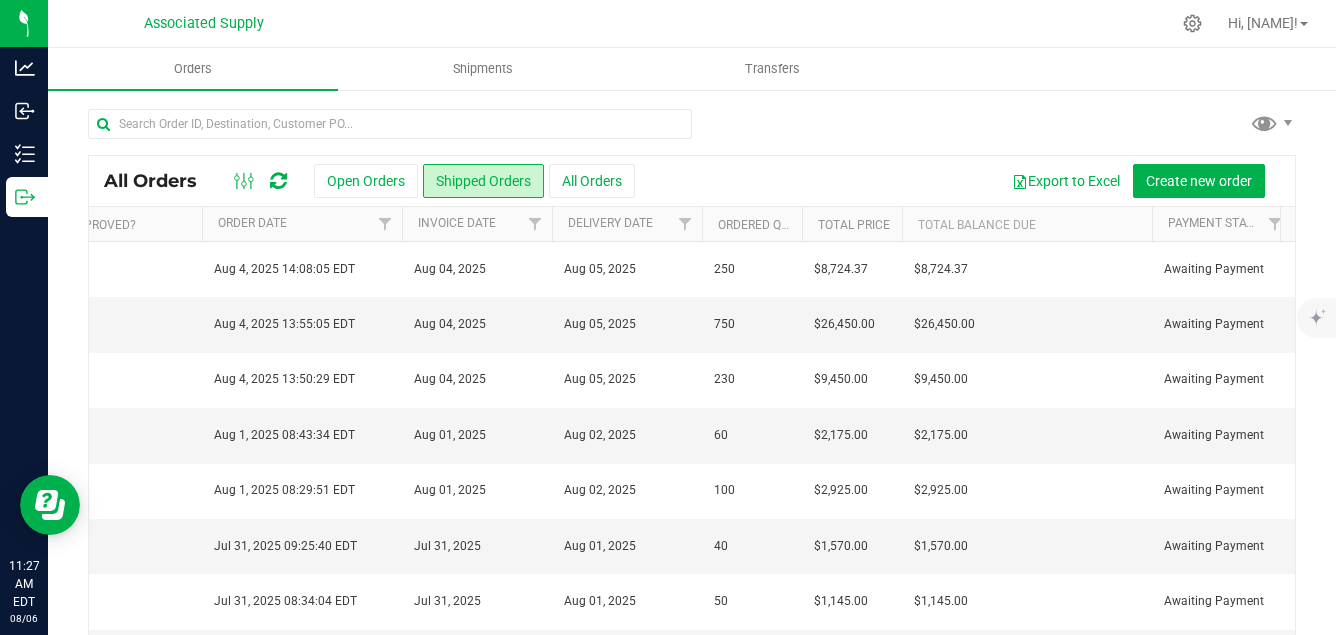 click on "Total Balance Due" at bounding box center [1027, 224] 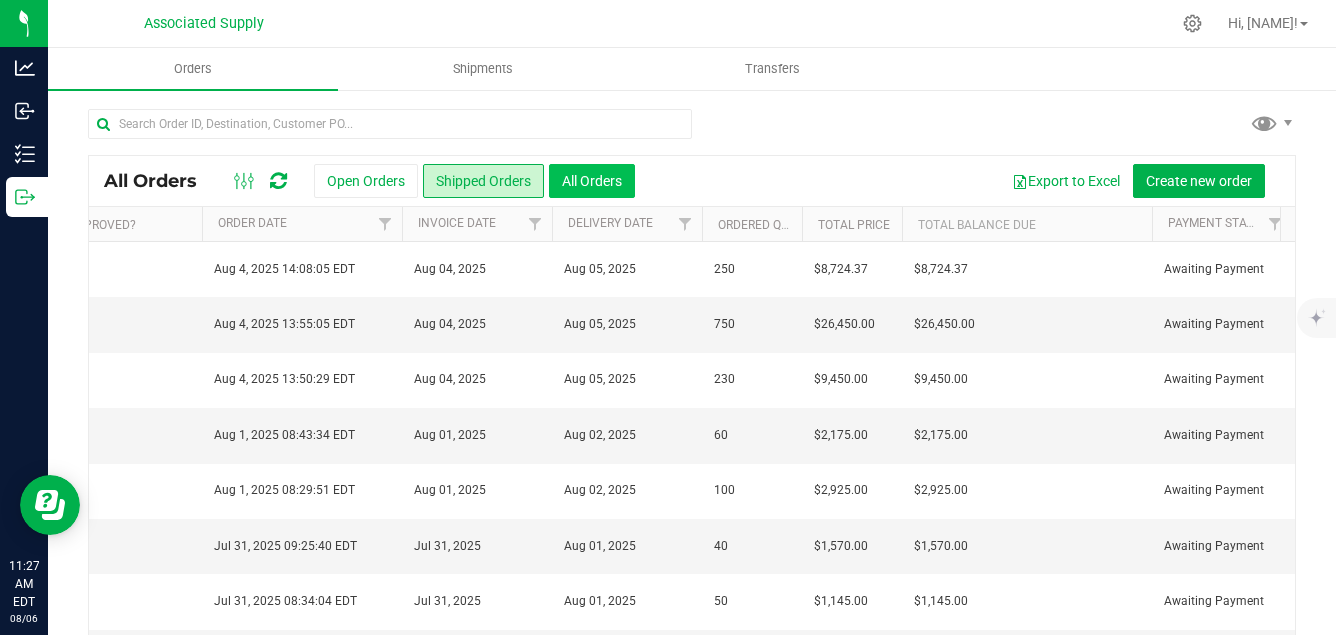 click on "All Orders" at bounding box center (592, 181) 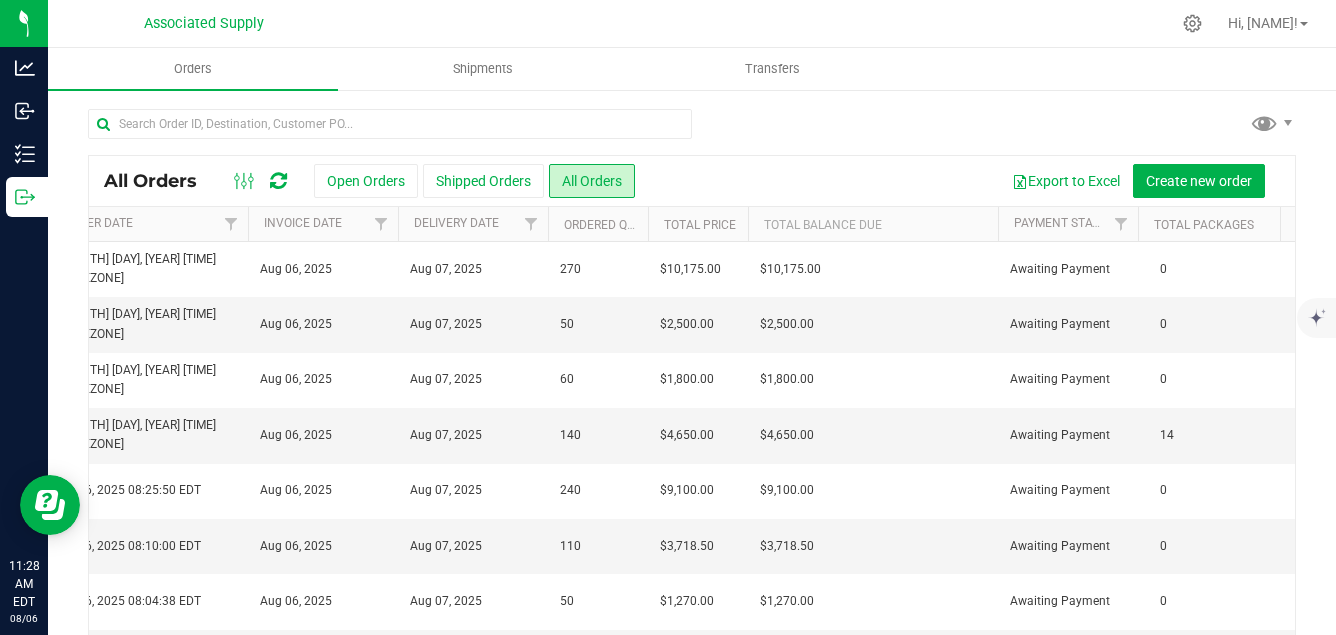 click on "Total Balance Due" at bounding box center [873, 224] 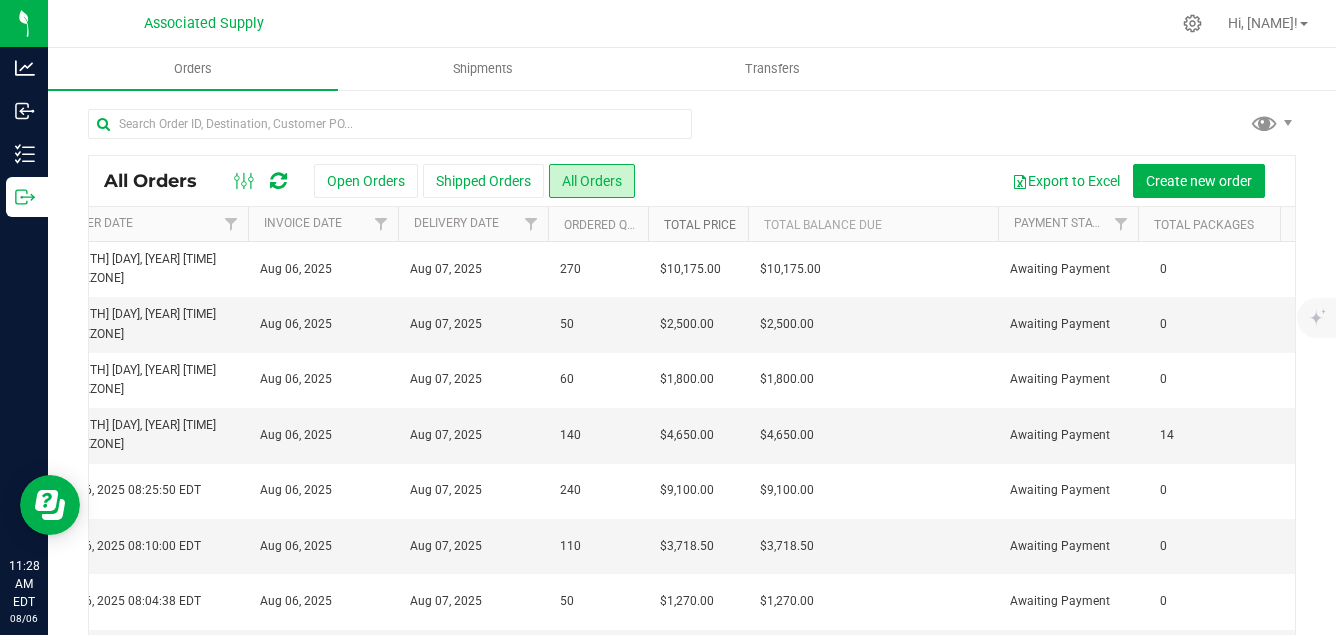 click on "Total Price" at bounding box center (700, 225) 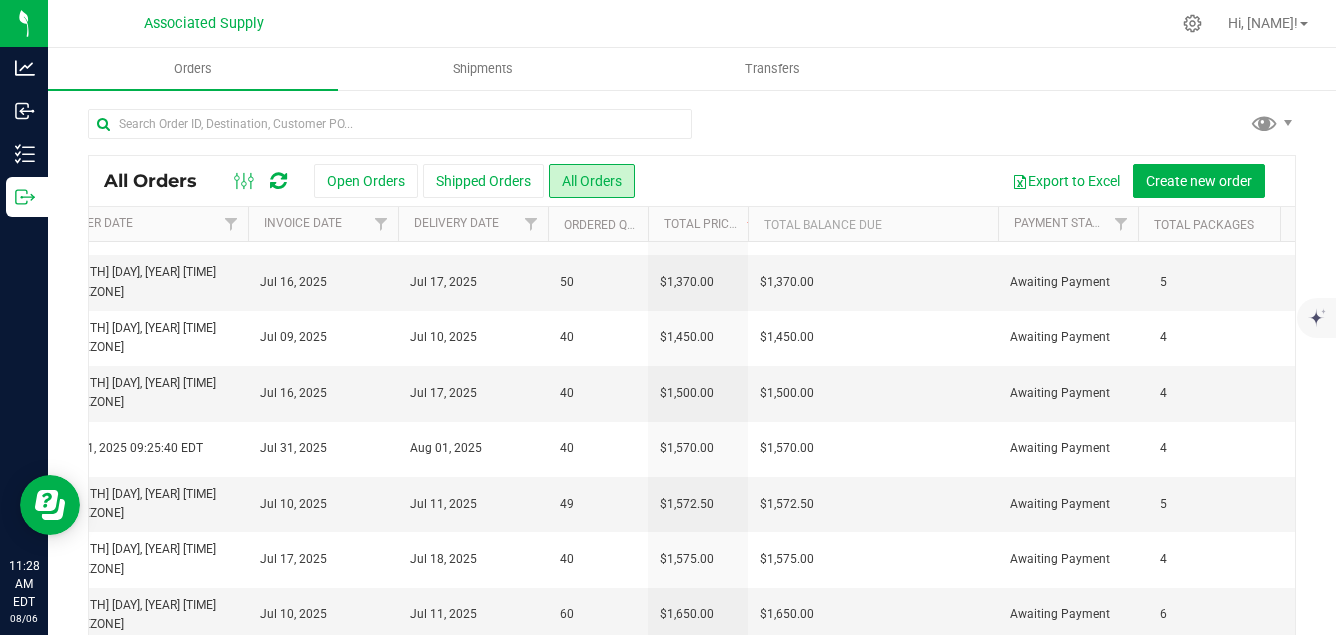 click on "Total Balance Due" at bounding box center [873, 224] 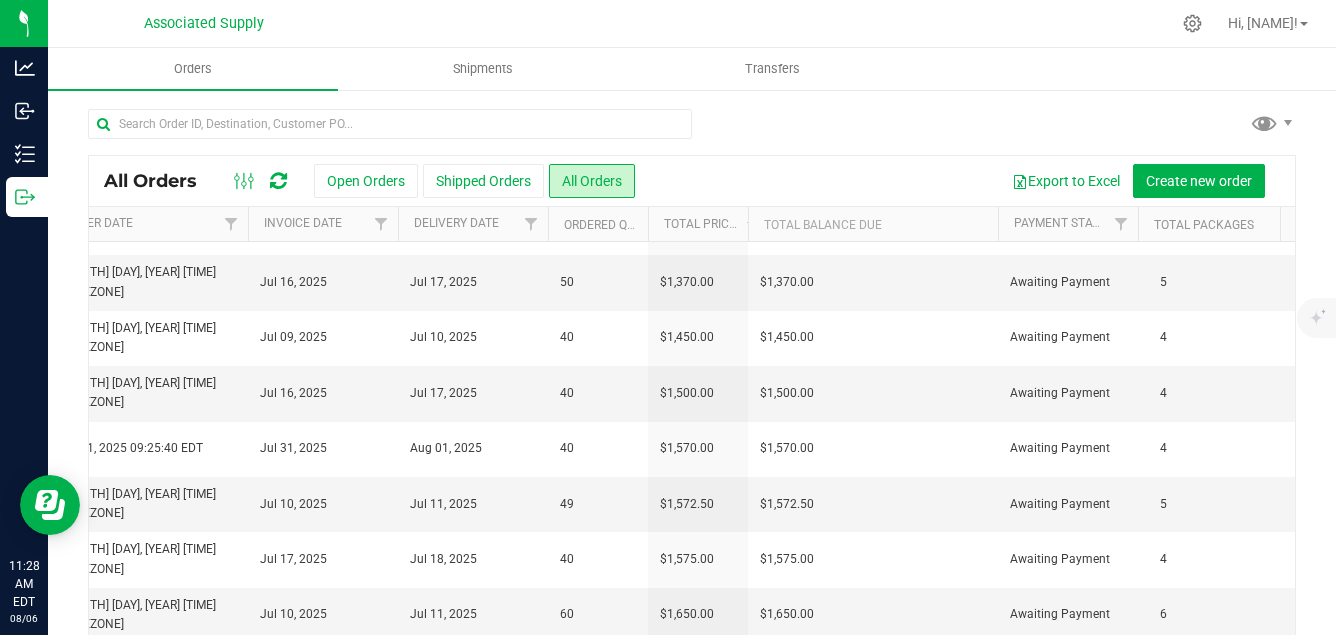 click on "Total Balance Due" at bounding box center (873, 224) 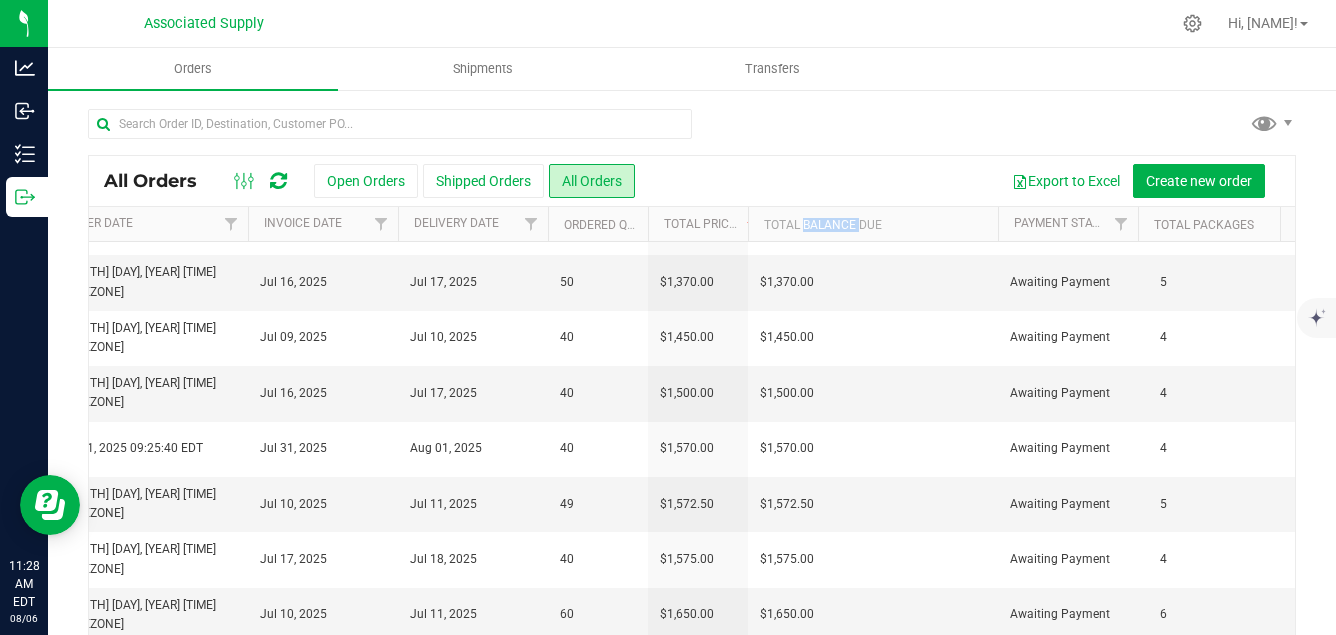 click on "Total Balance Due" at bounding box center [873, 224] 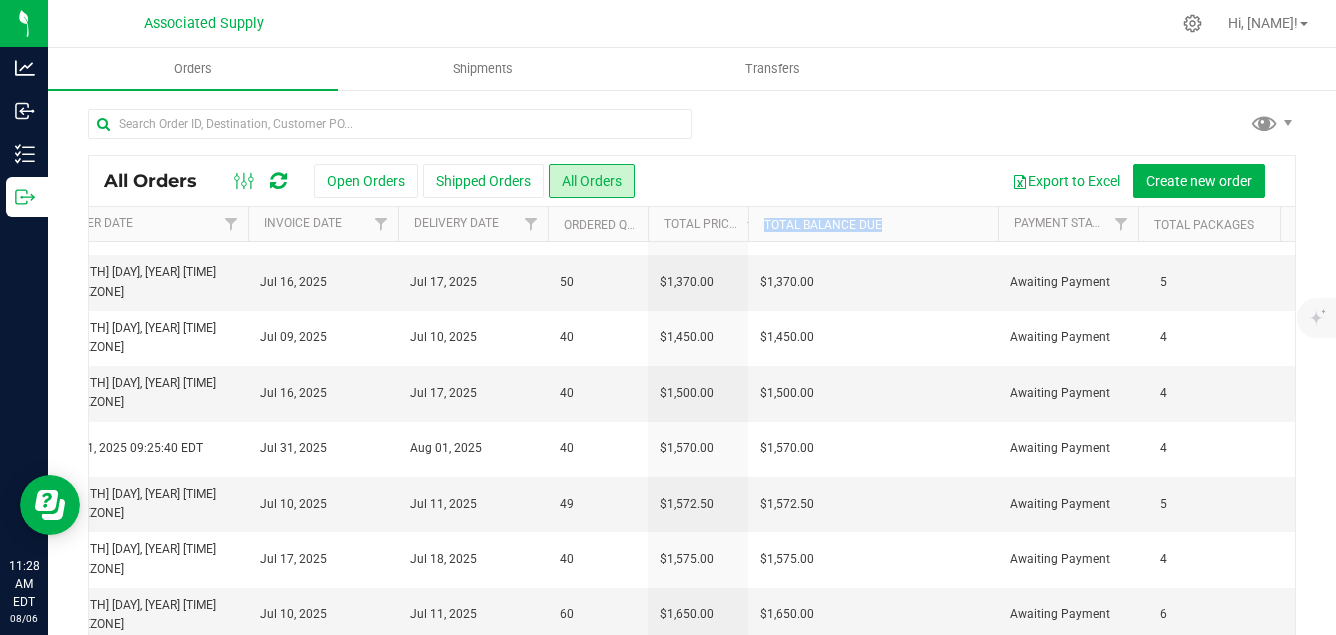 click on "Total Balance Due" at bounding box center (873, 224) 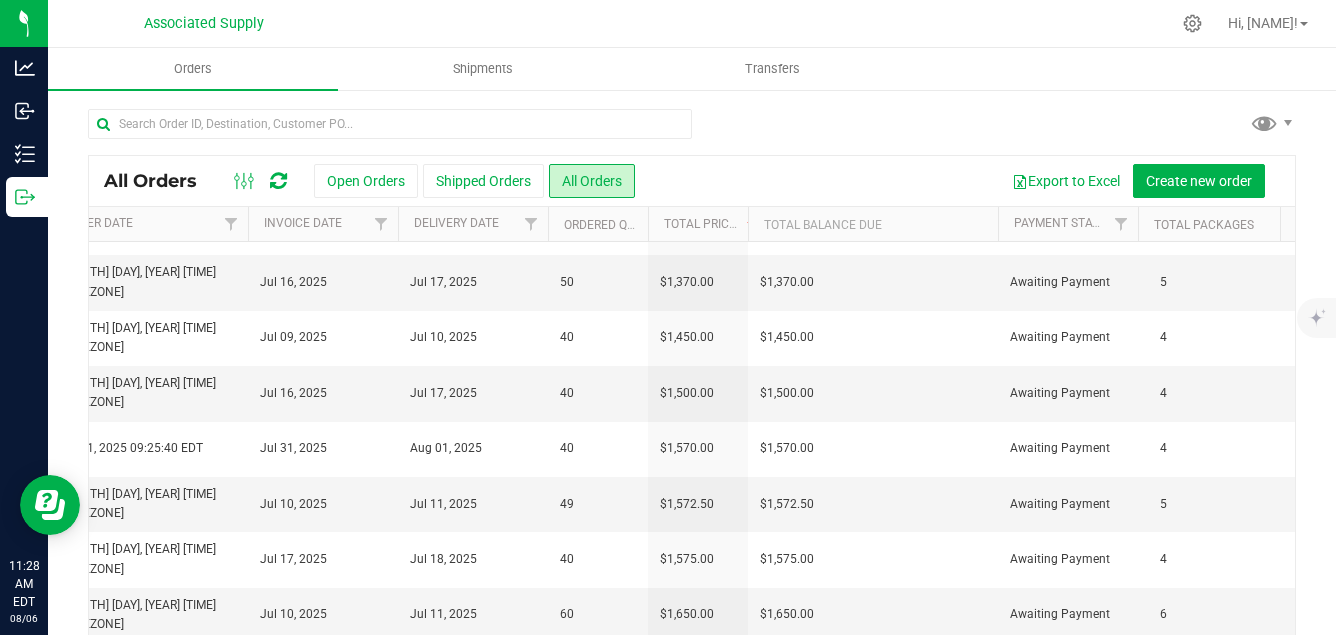 drag, startPoint x: 818, startPoint y: 223, endPoint x: 732, endPoint y: 122, distance: 132.65369 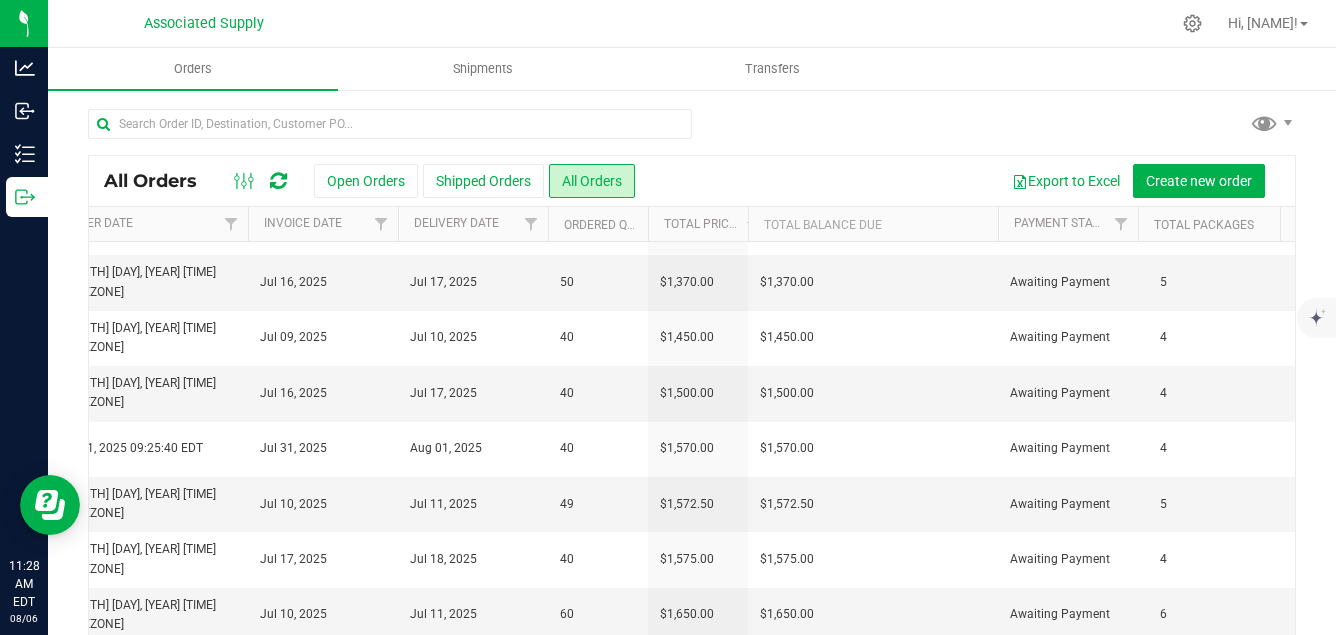 click at bounding box center [692, 132] 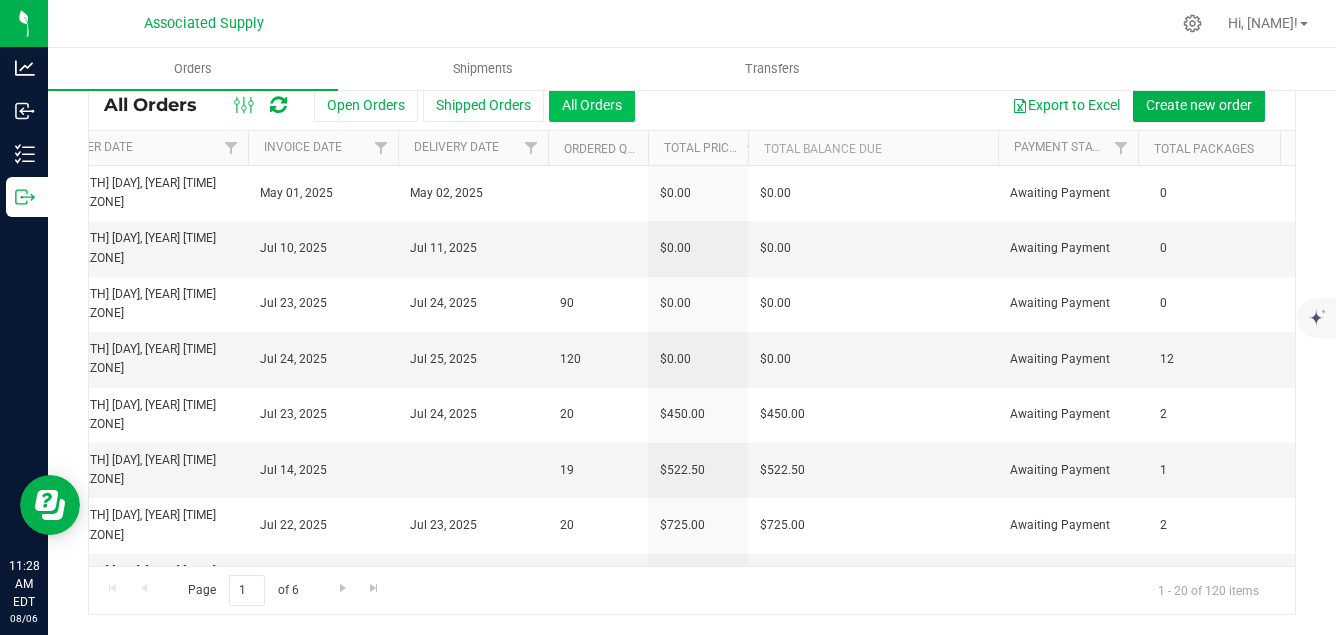 click on "All Orders" at bounding box center (592, 105) 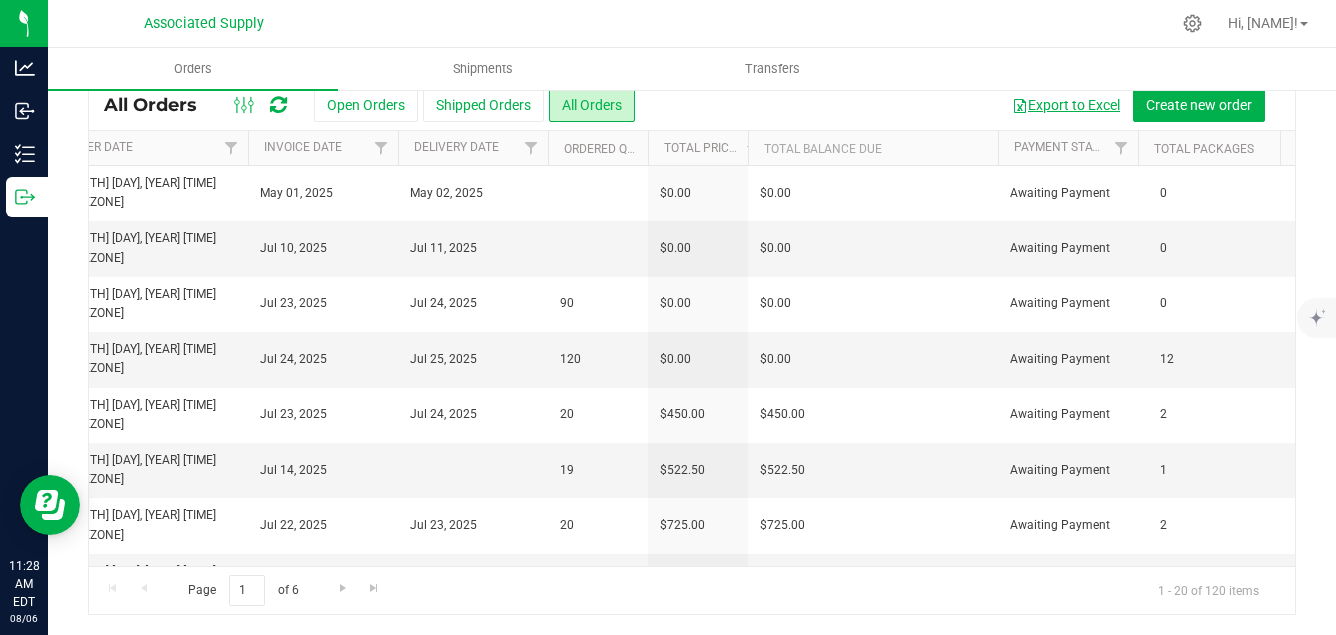click on "Export to Excel" at bounding box center [1066, 105] 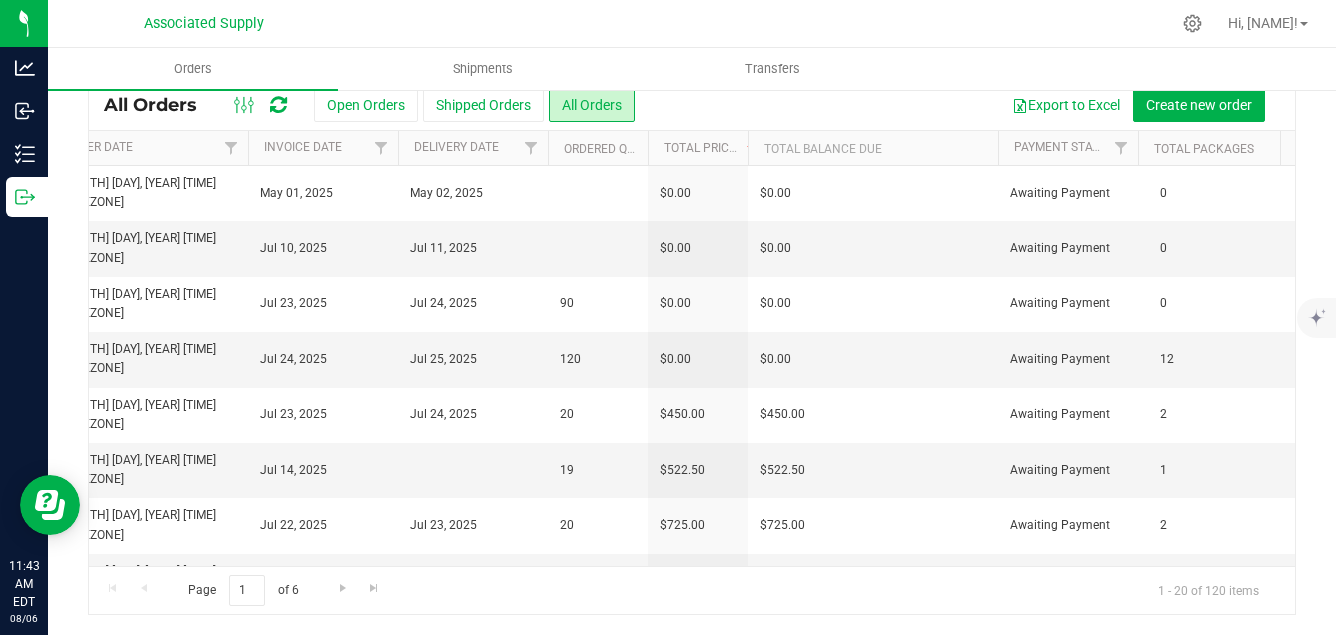 click at bounding box center [764, 23] 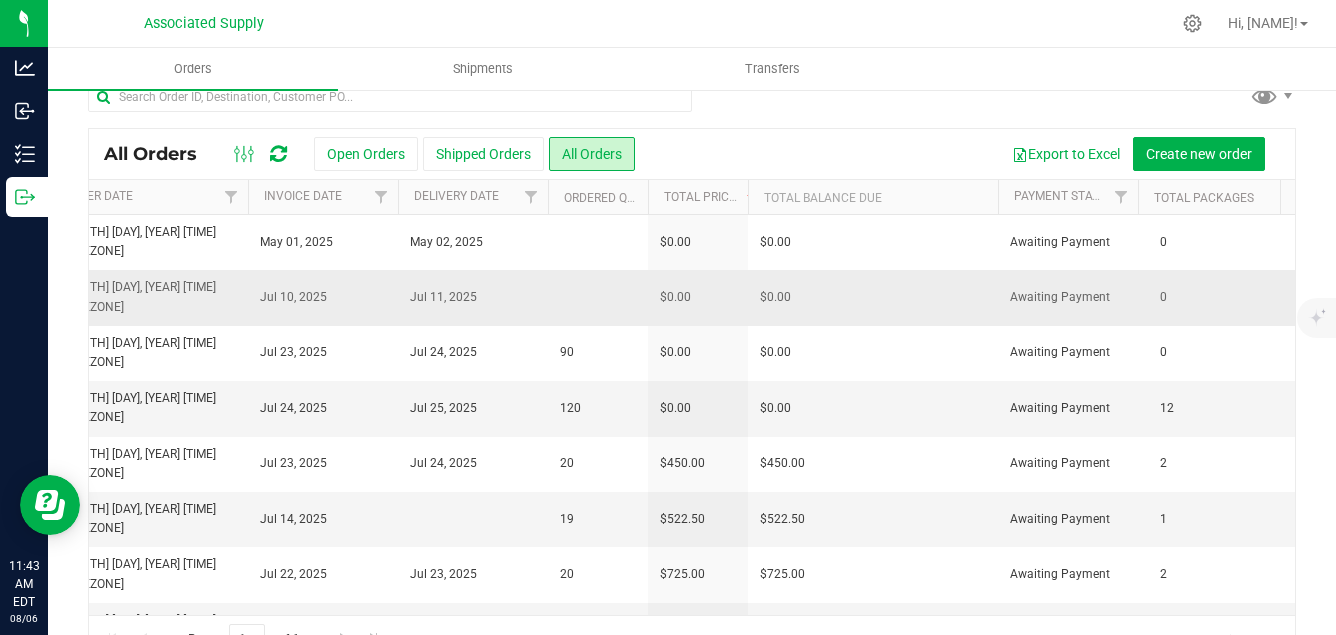 scroll, scrollTop: 0, scrollLeft: 0, axis: both 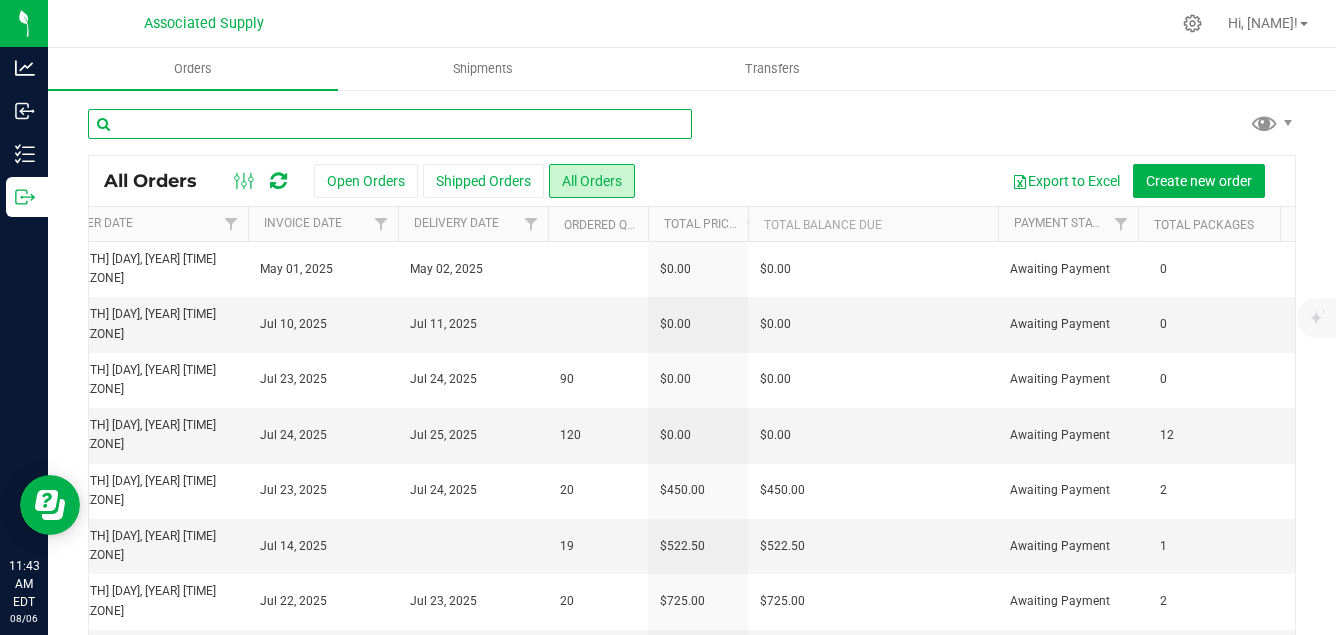 click at bounding box center (390, 124) 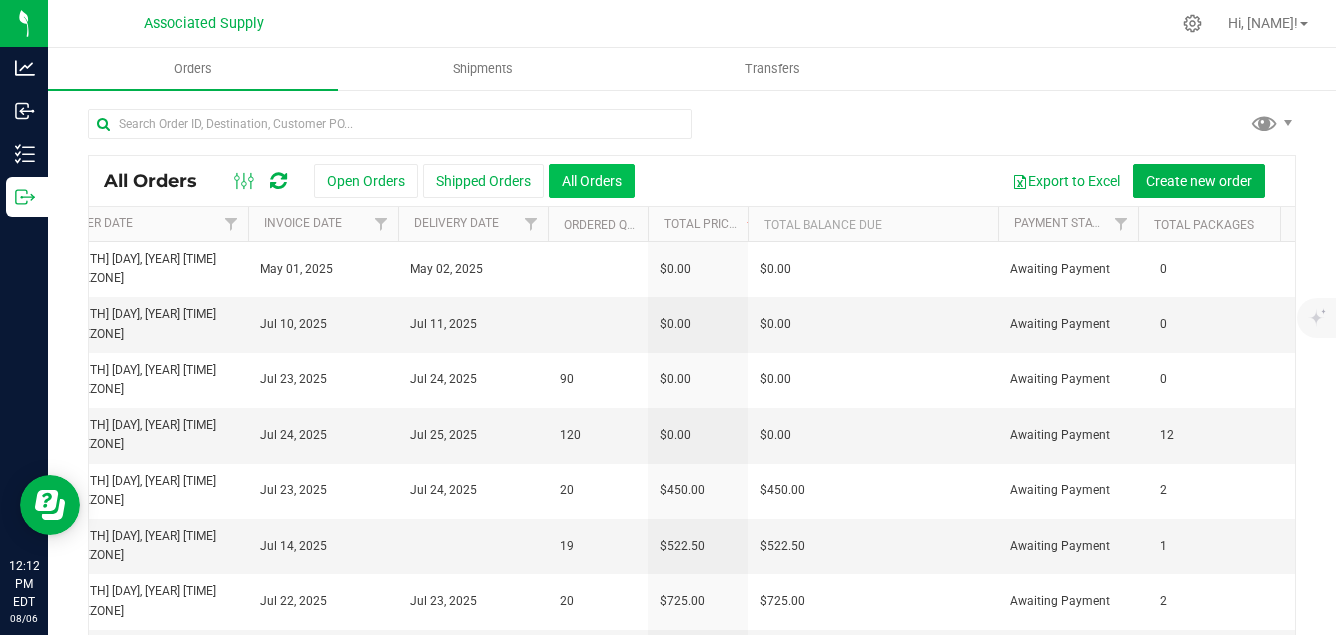 click on "All Orders" at bounding box center (592, 181) 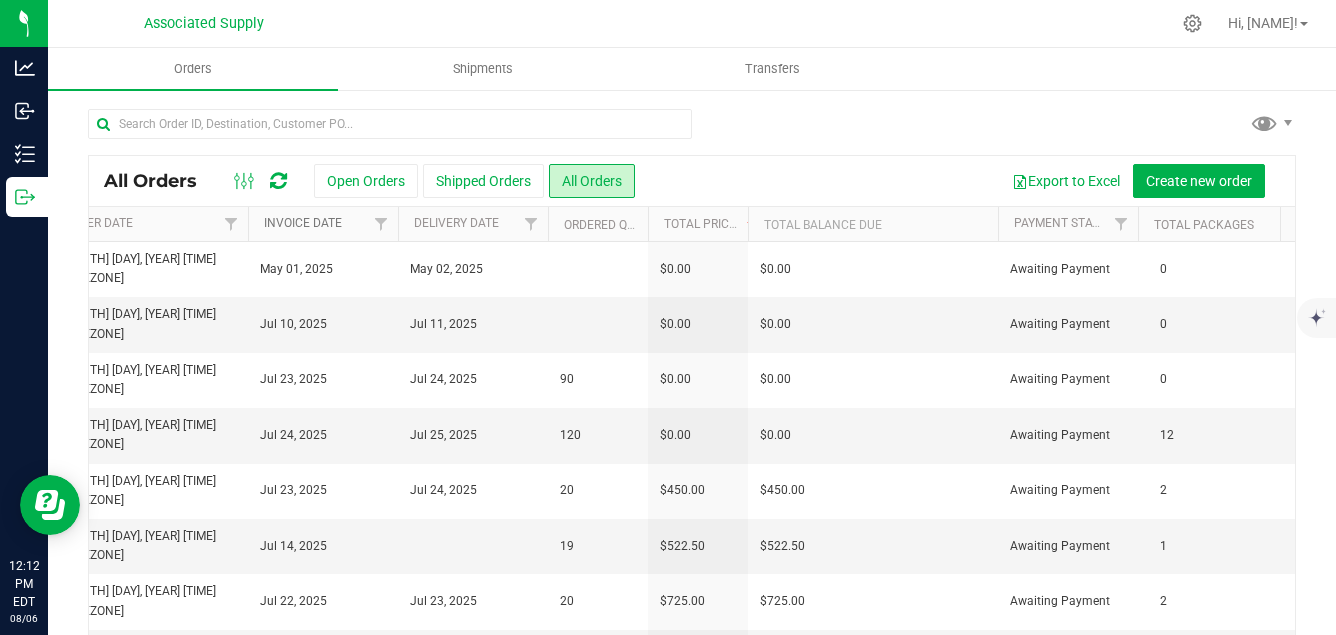 click on "Invoice Date" at bounding box center [303, 223] 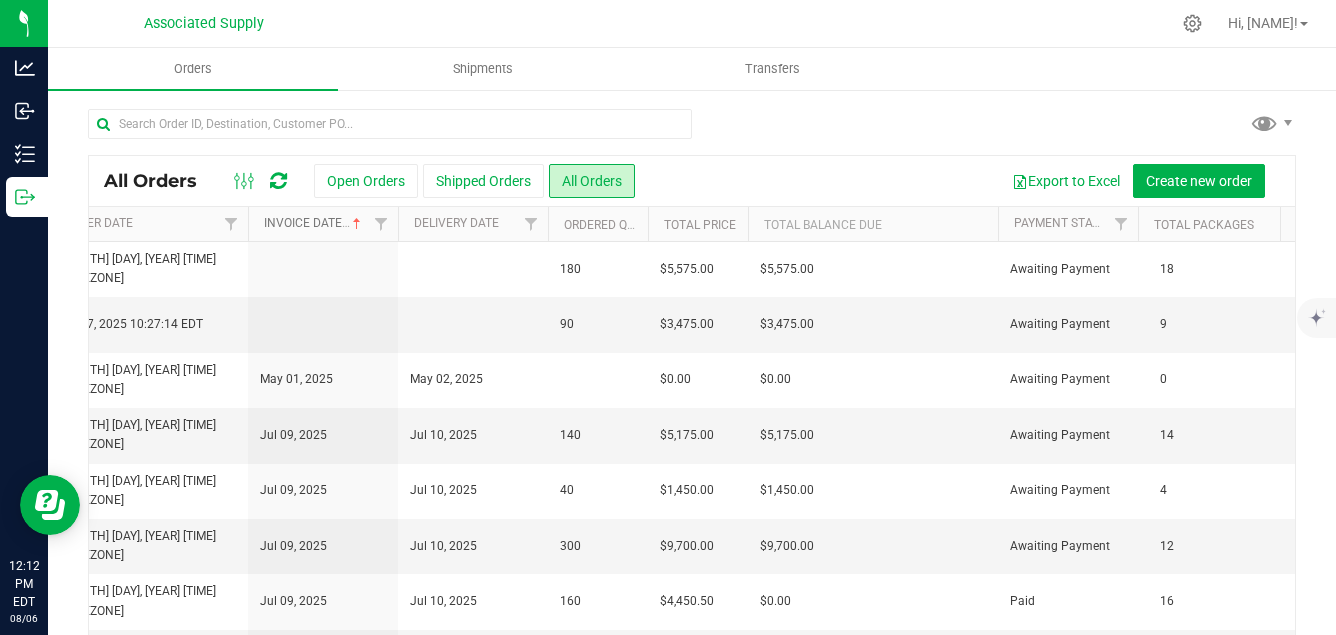 scroll, scrollTop: 0, scrollLeft: 1127, axis: horizontal 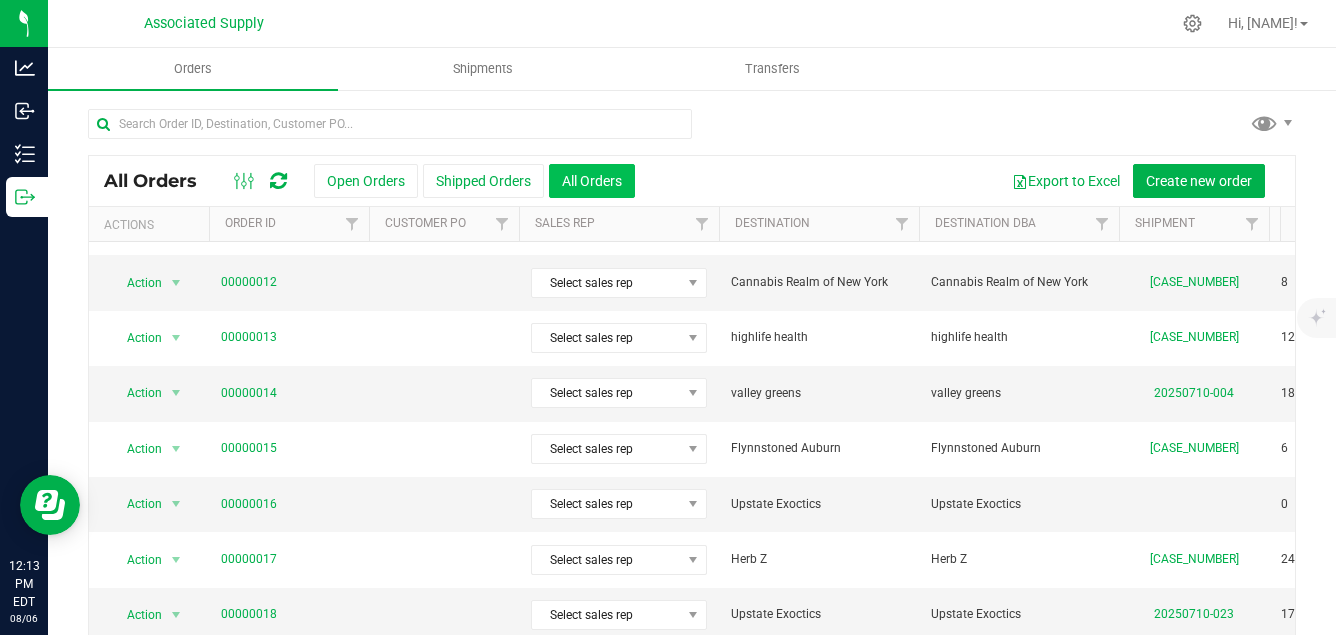 click on "All Orders" at bounding box center [592, 181] 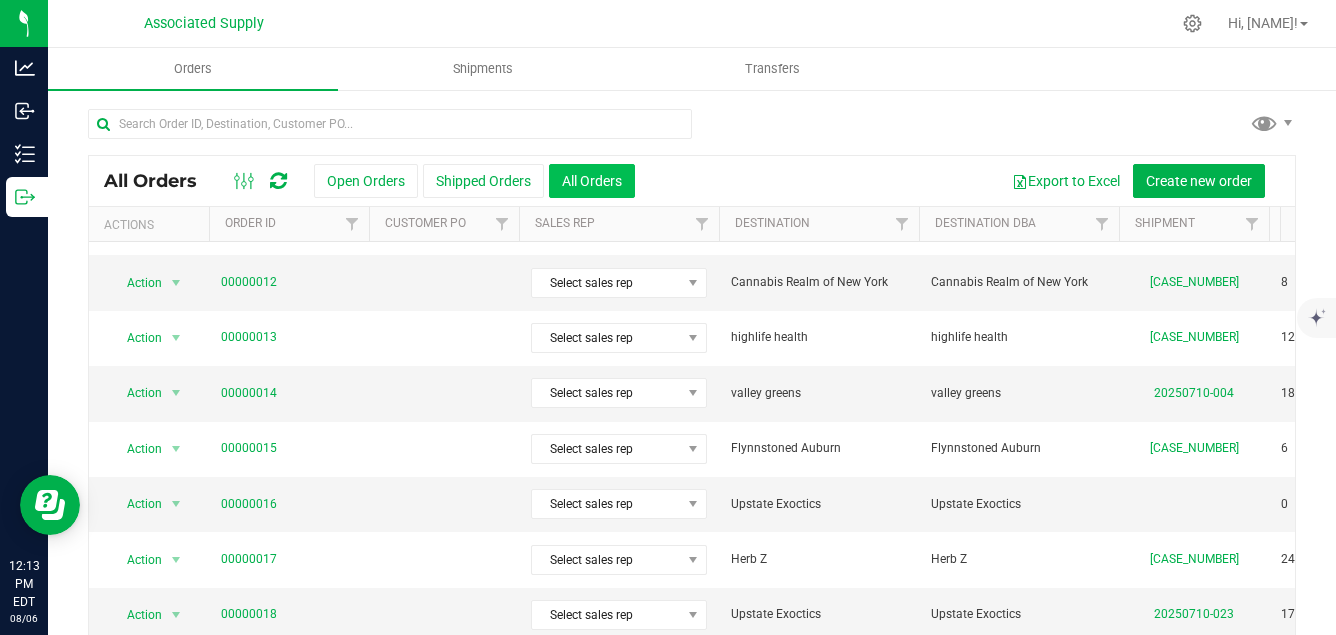 click on "All Orders" at bounding box center [592, 181] 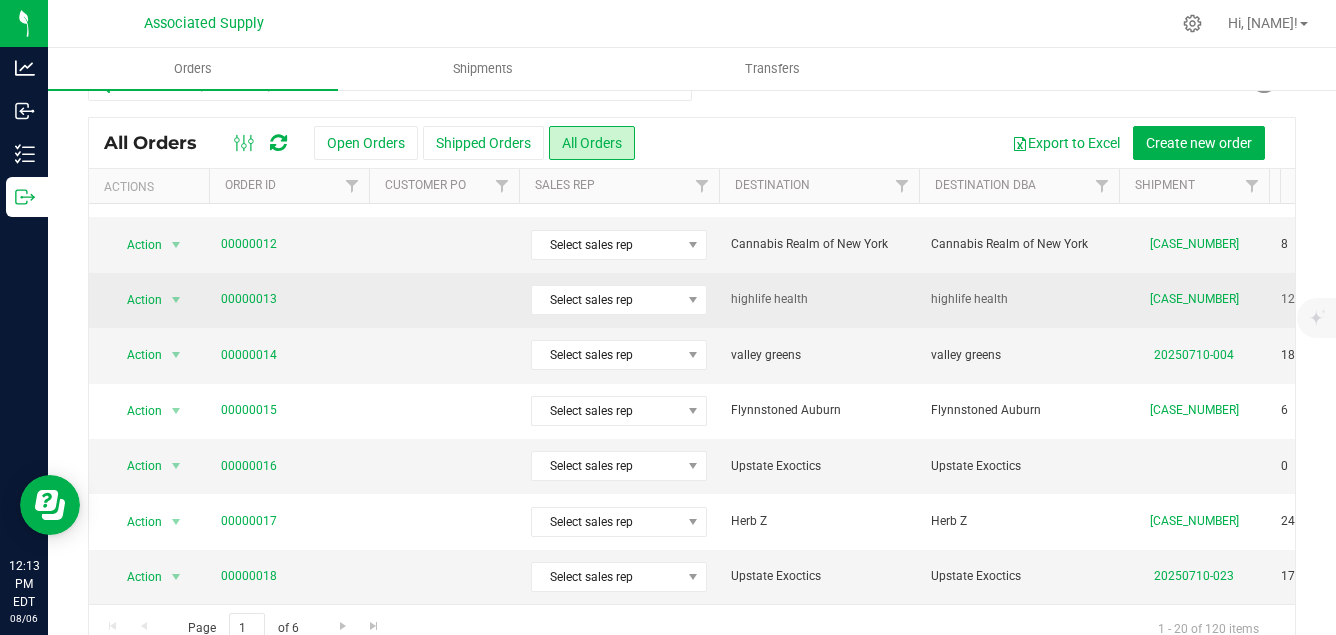 scroll, scrollTop: 76, scrollLeft: 0, axis: vertical 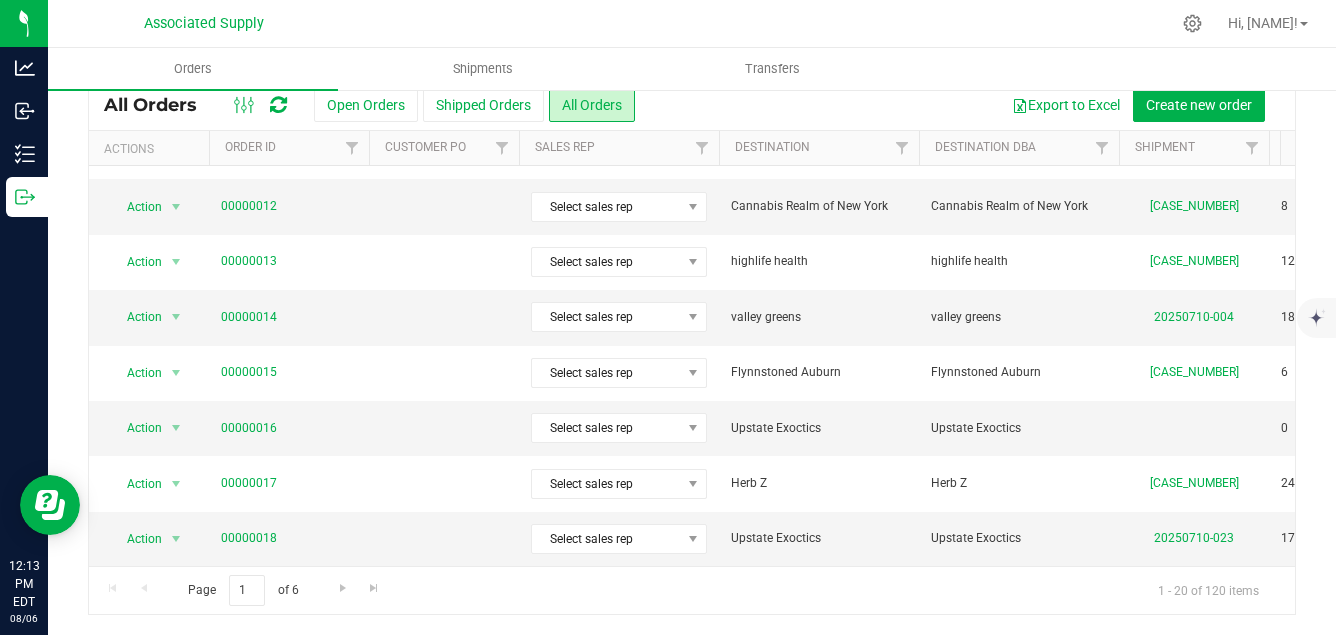 click on "Page 1 of 6" at bounding box center [243, 590] 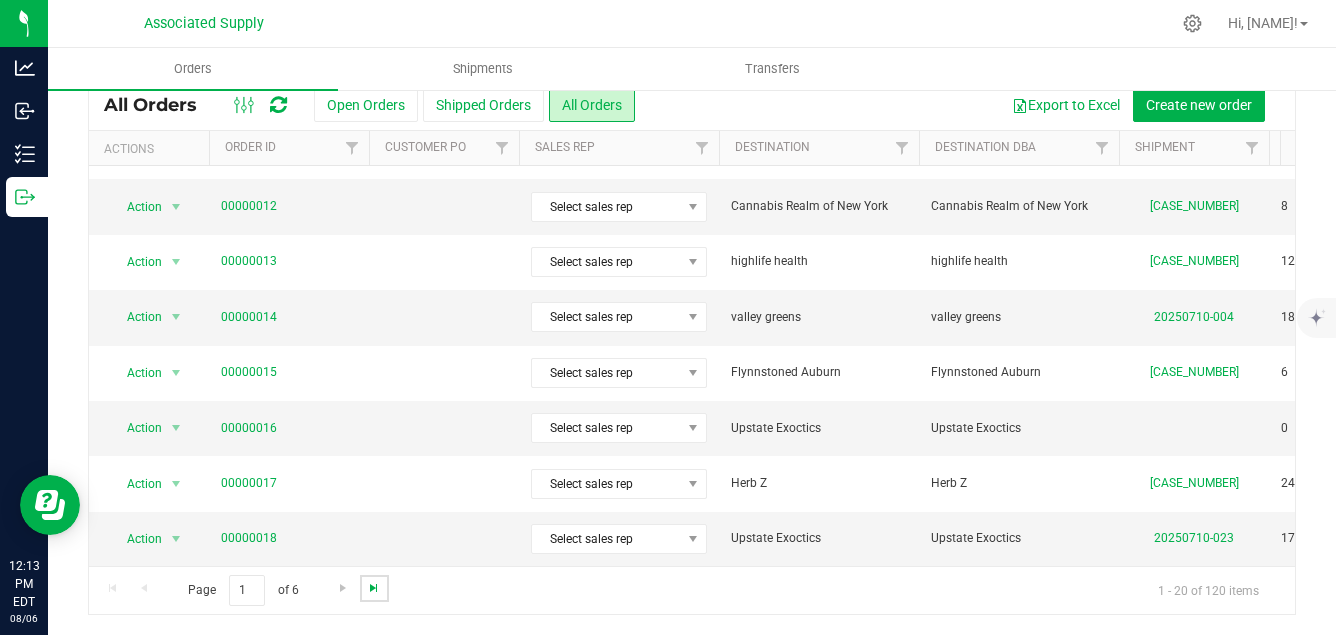 click at bounding box center [374, 588] 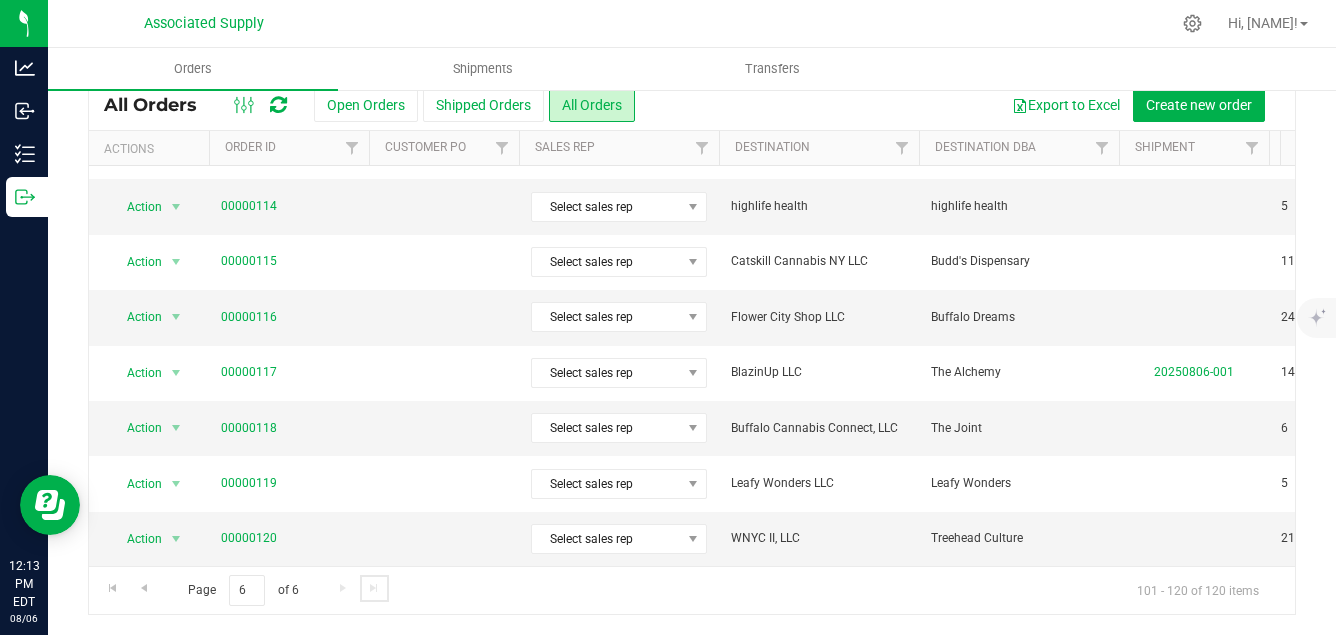 scroll, scrollTop: 722, scrollLeft: 0, axis: vertical 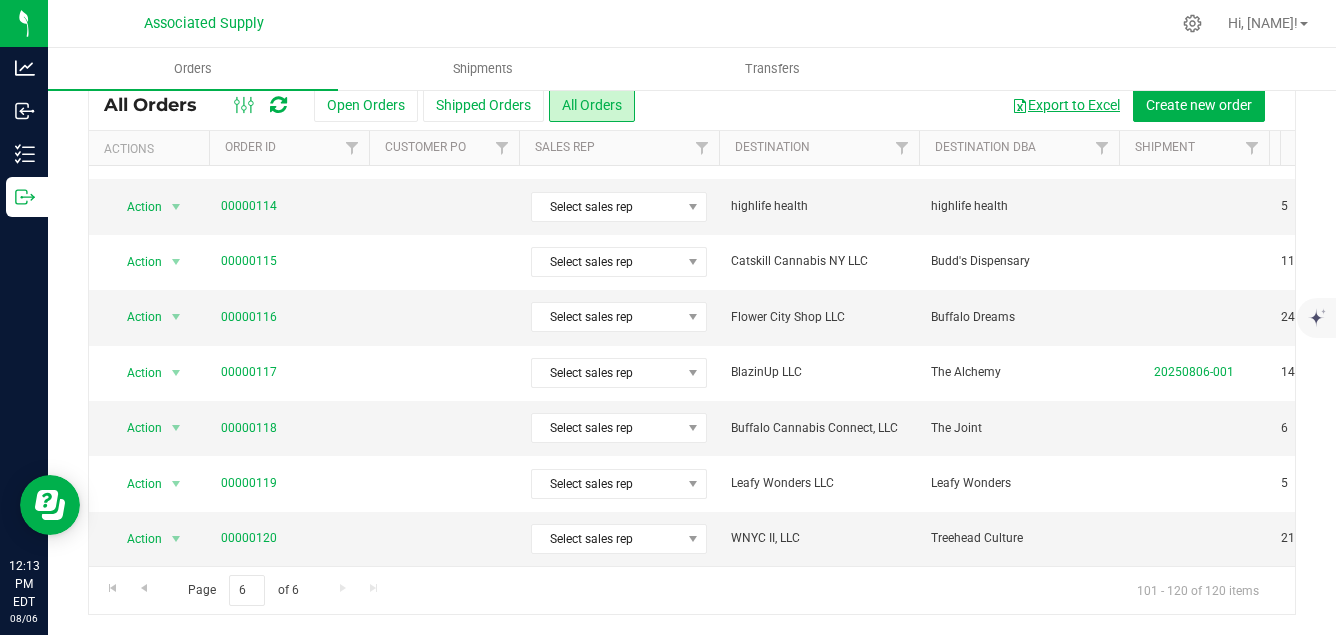 click on "Export to Excel" at bounding box center [1066, 105] 